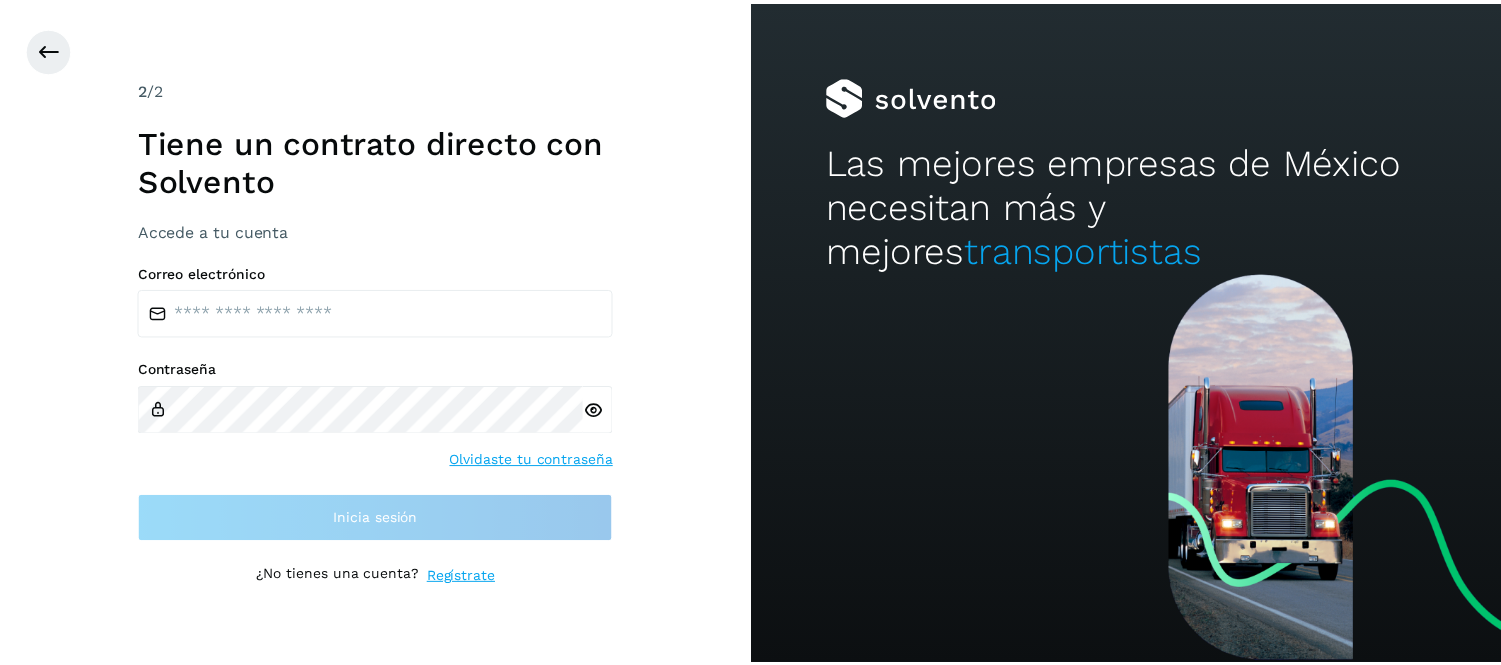 scroll, scrollTop: 0, scrollLeft: 0, axis: both 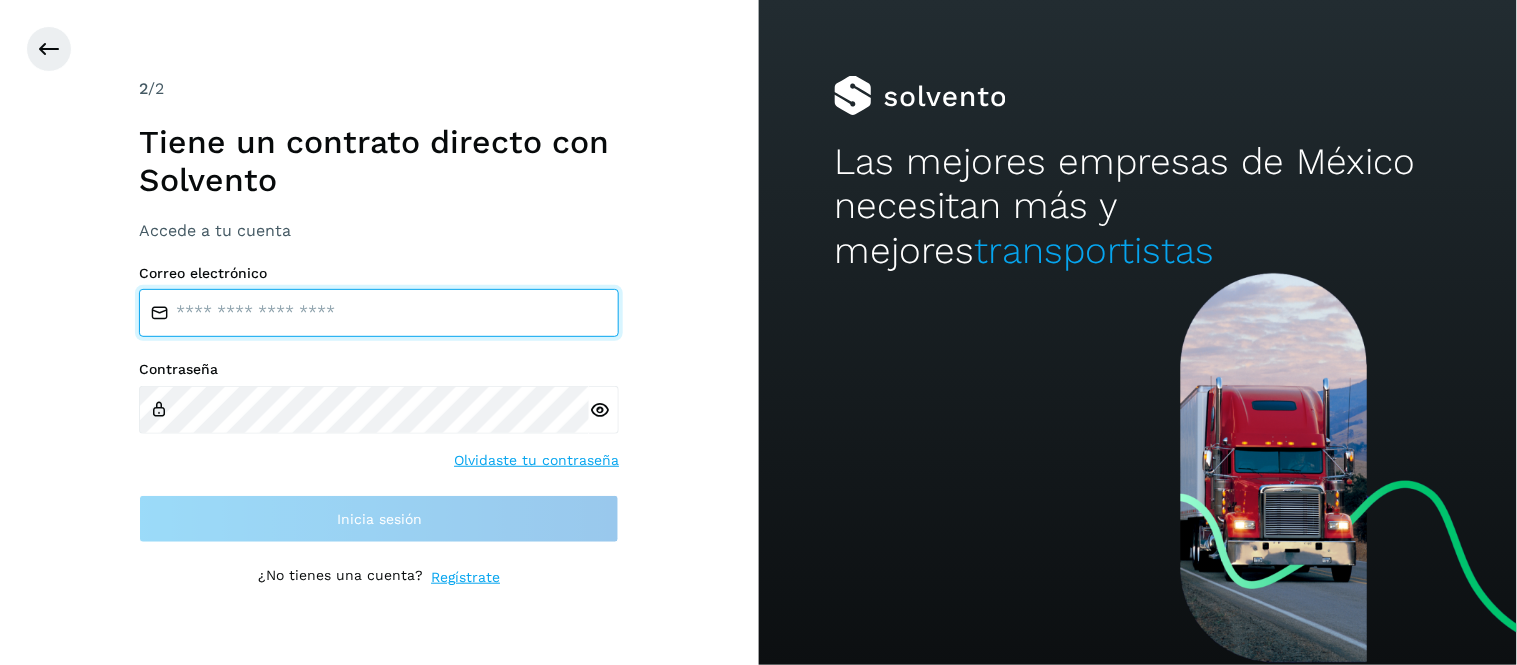 click at bounding box center (379, 313) 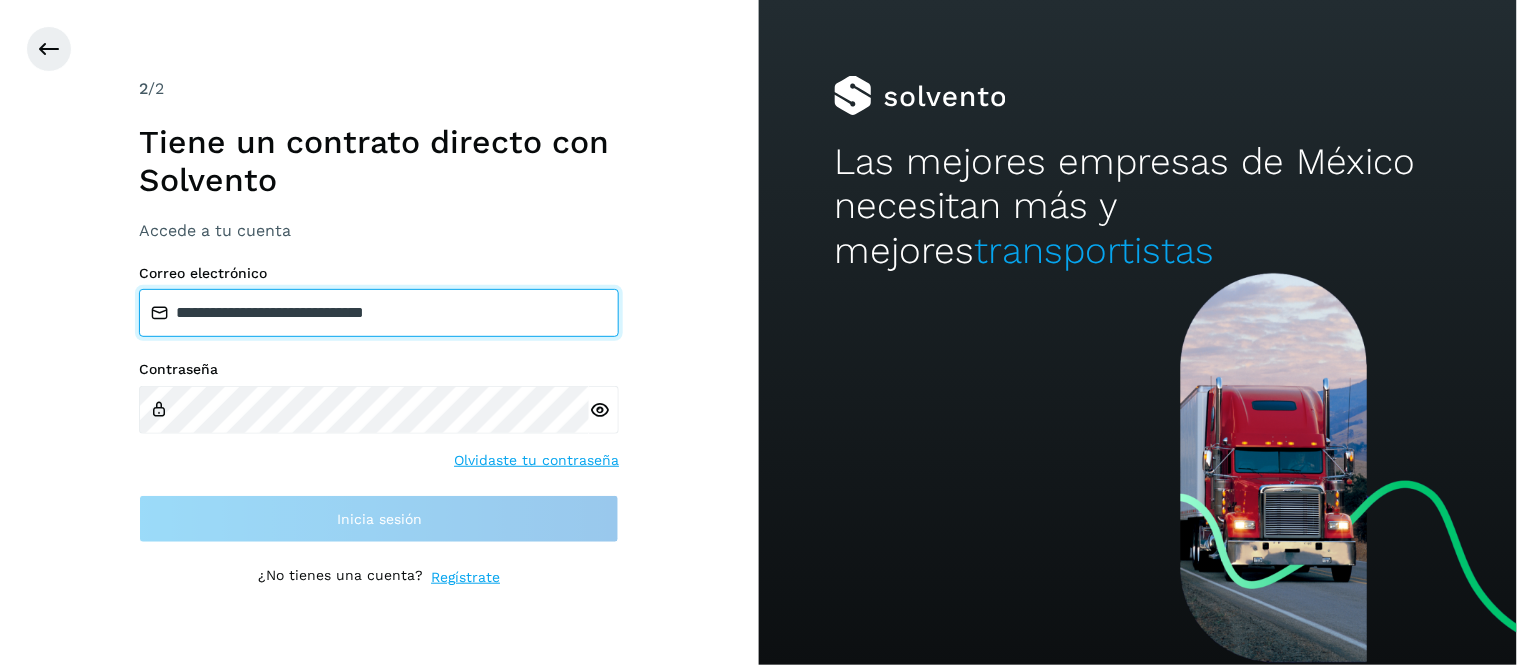 type on "**********" 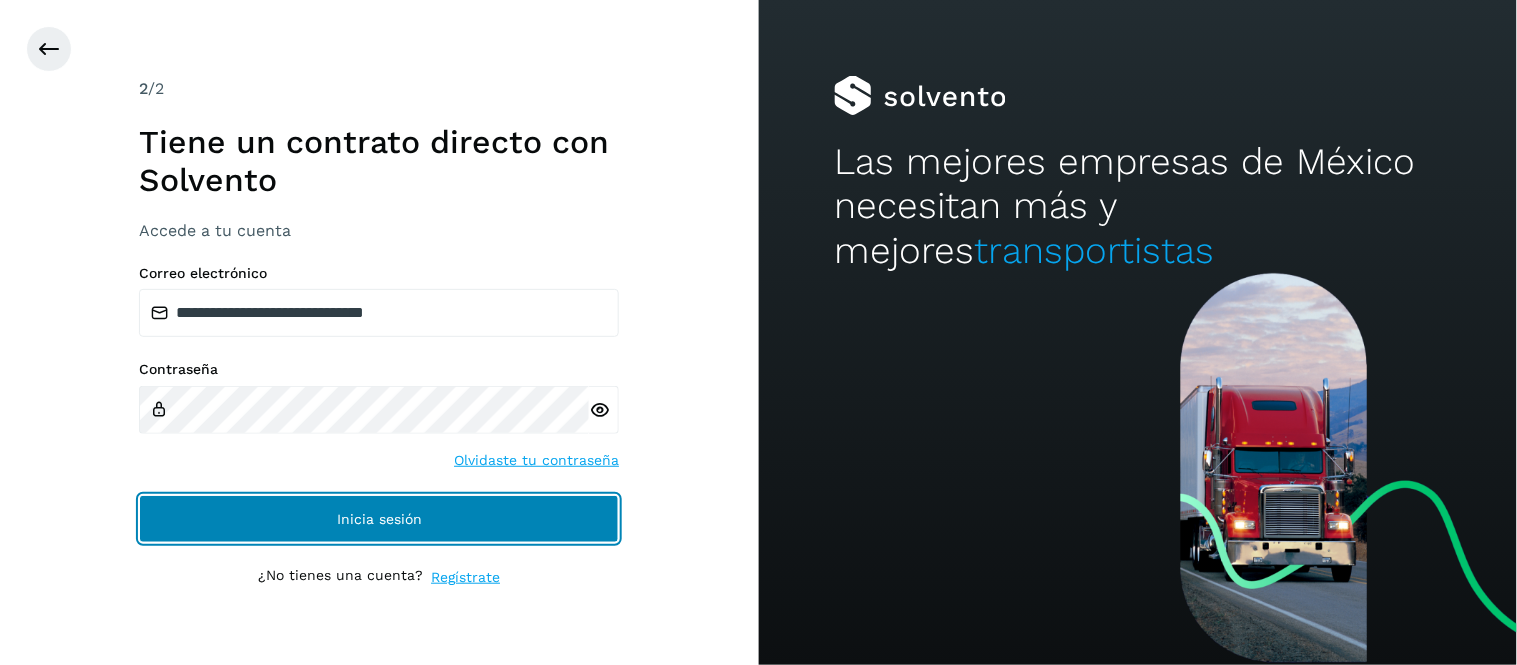 click on "Inicia sesión" at bounding box center [379, 519] 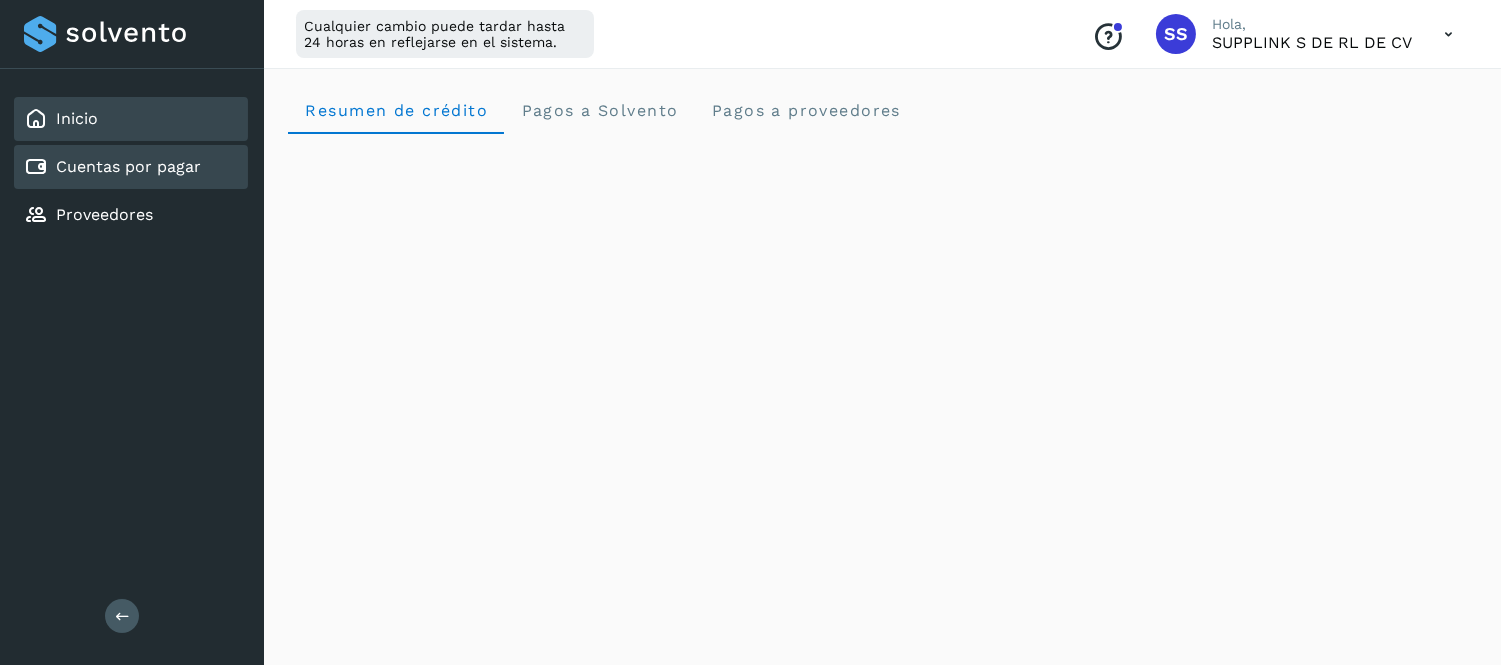 click on "Cuentas por pagar" at bounding box center (128, 166) 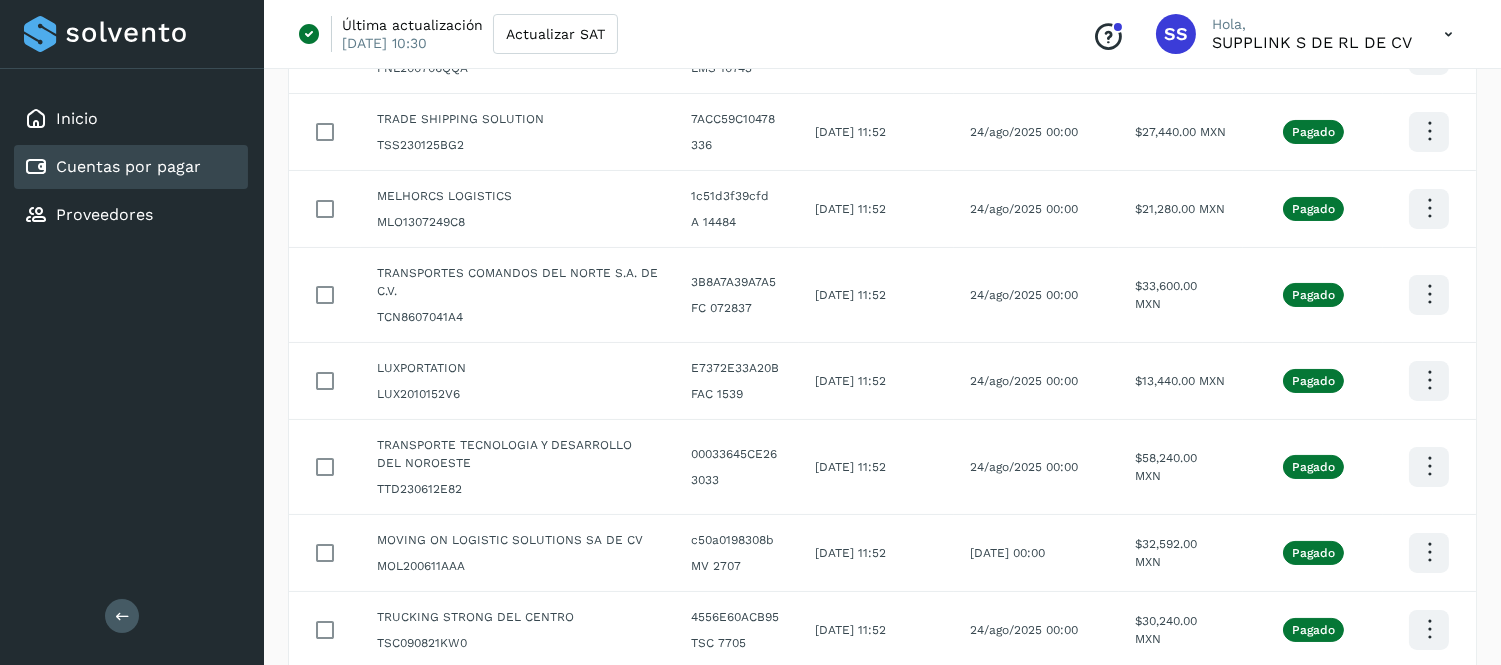scroll, scrollTop: 515, scrollLeft: 0, axis: vertical 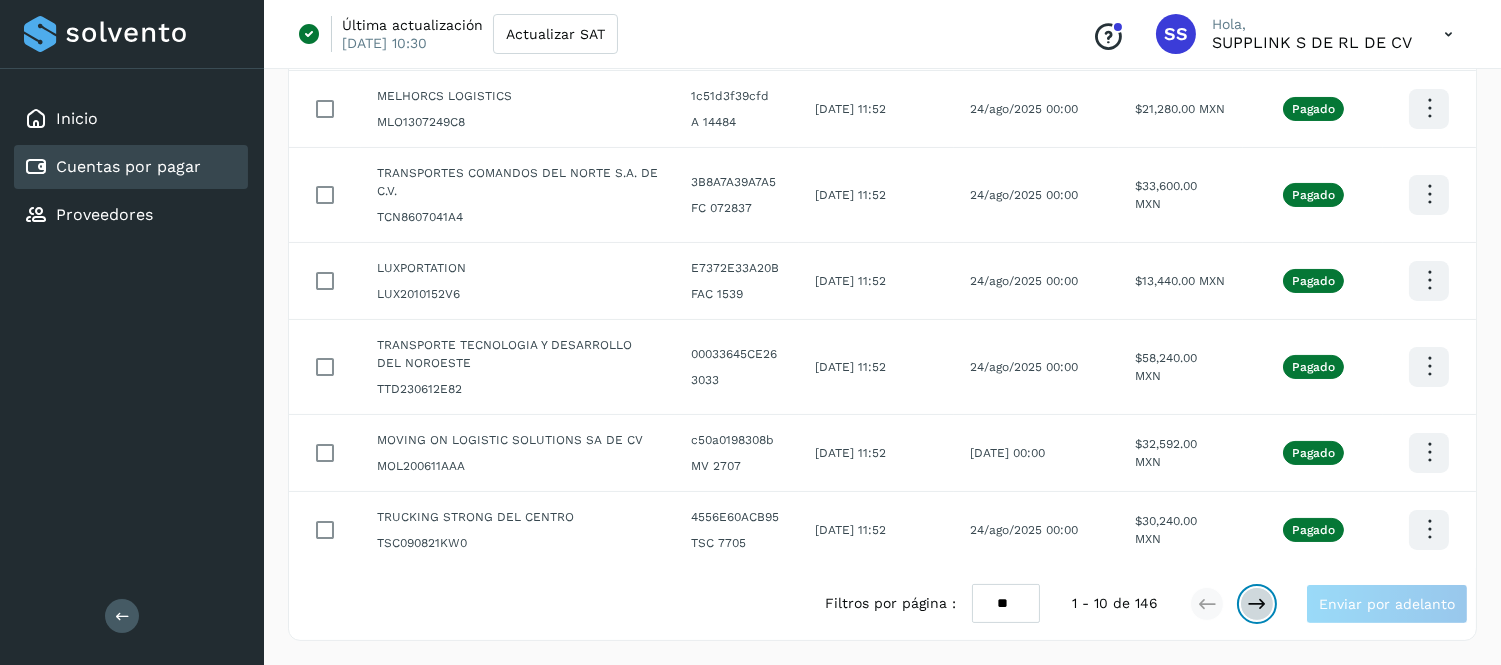 click at bounding box center (1257, 604) 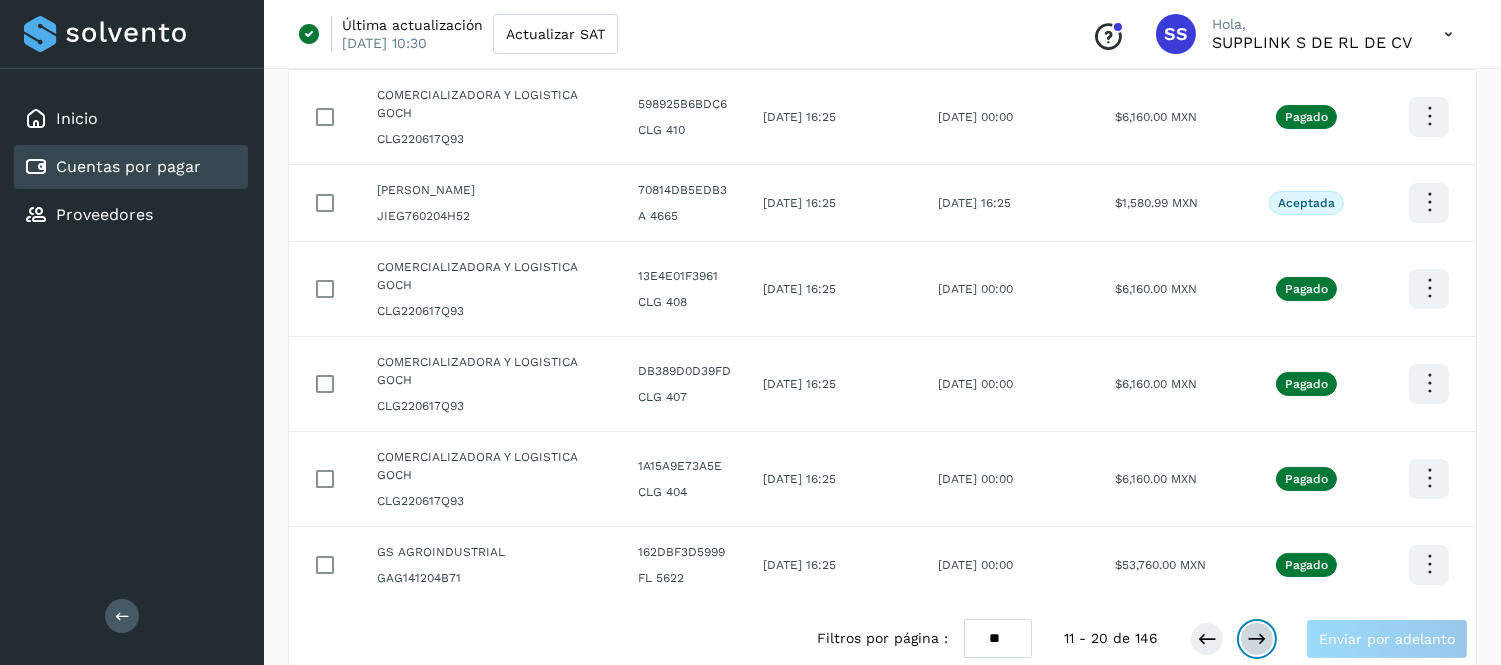 scroll, scrollTop: 515, scrollLeft: 0, axis: vertical 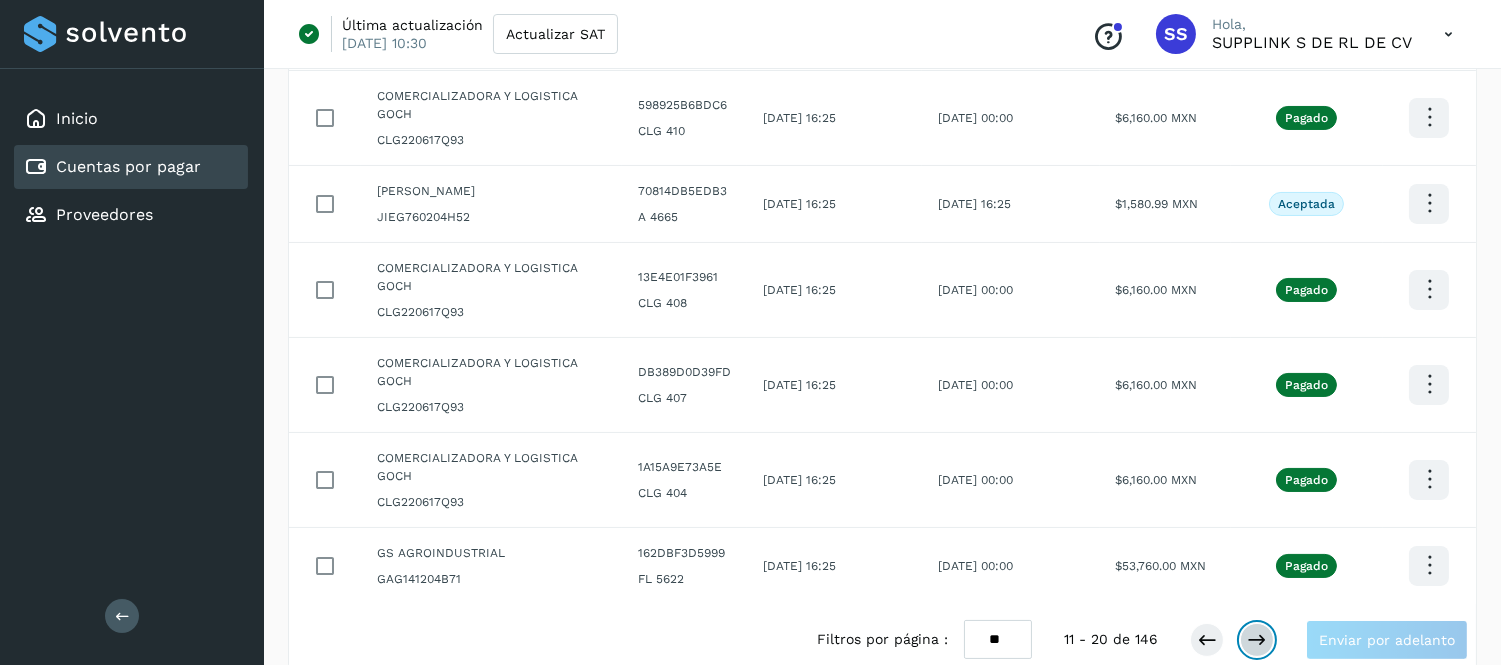 click at bounding box center (1257, 640) 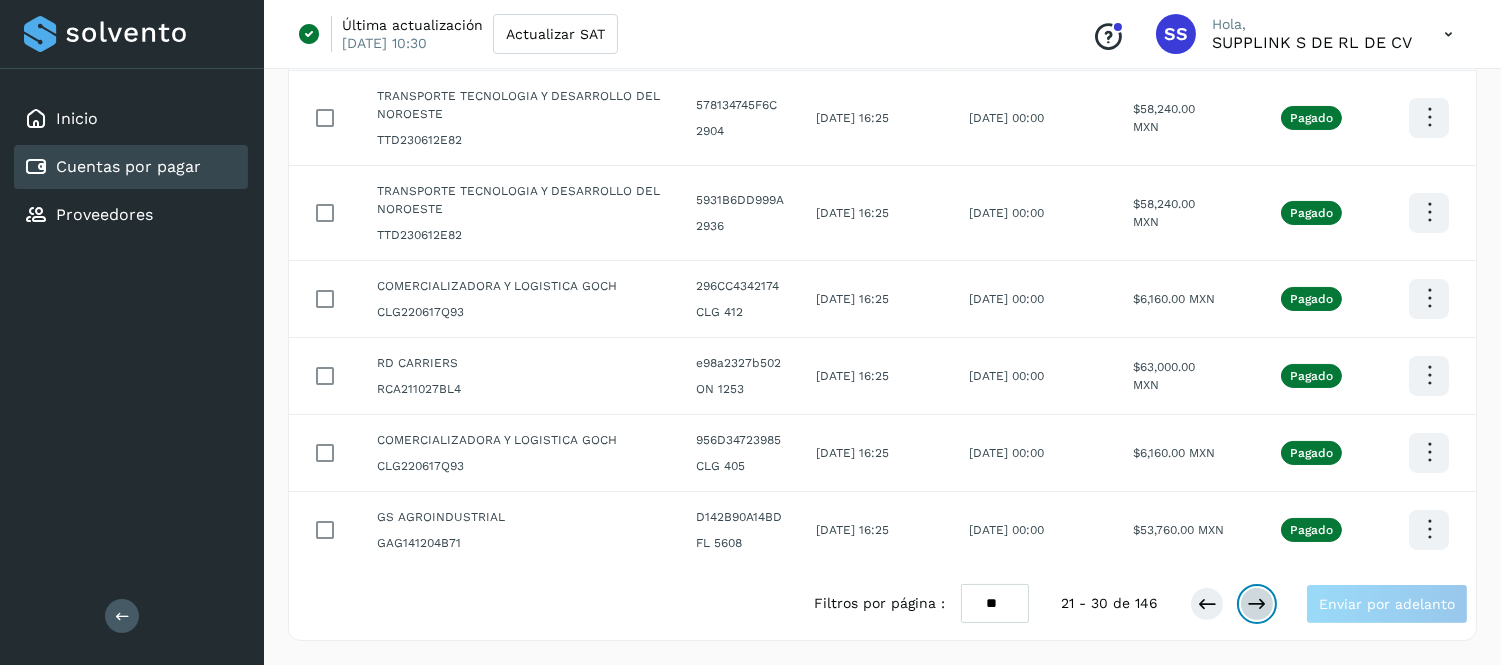 scroll, scrollTop: 515, scrollLeft: 0, axis: vertical 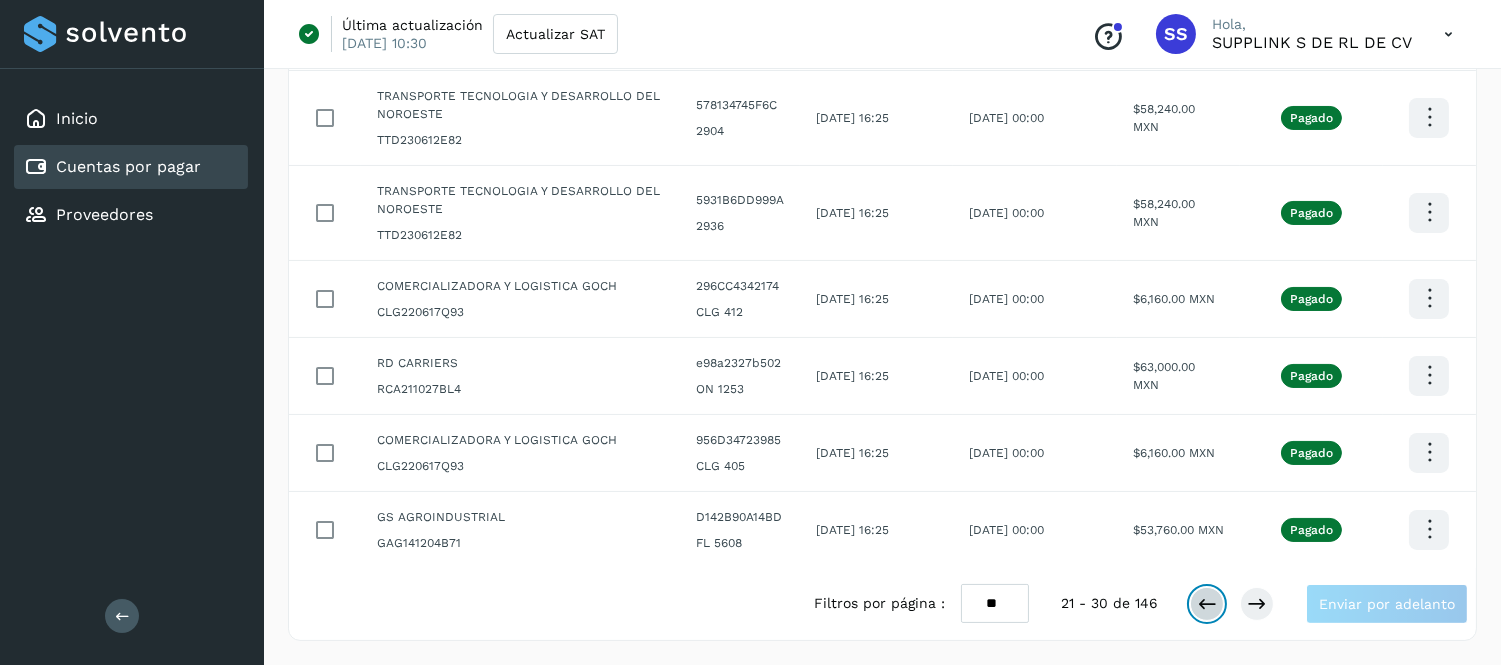 click at bounding box center (1207, 604) 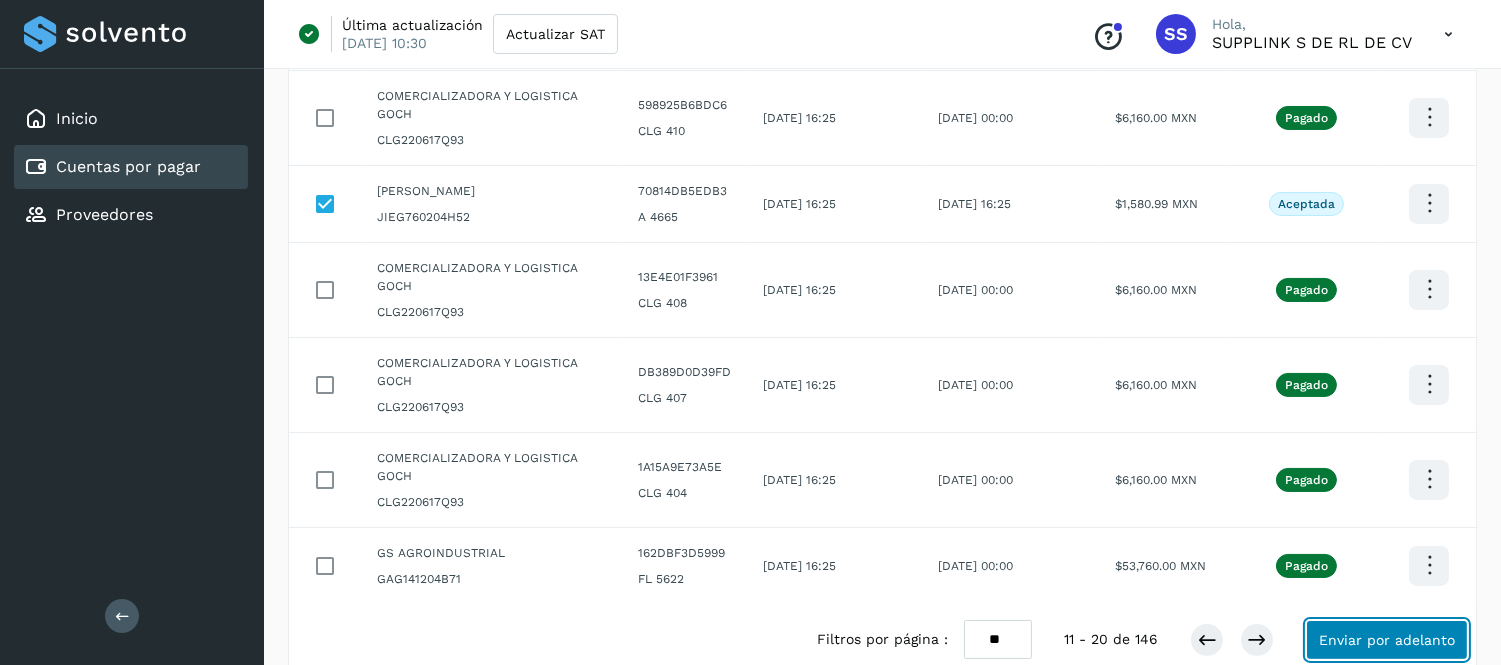 click on "Enviar por adelanto" 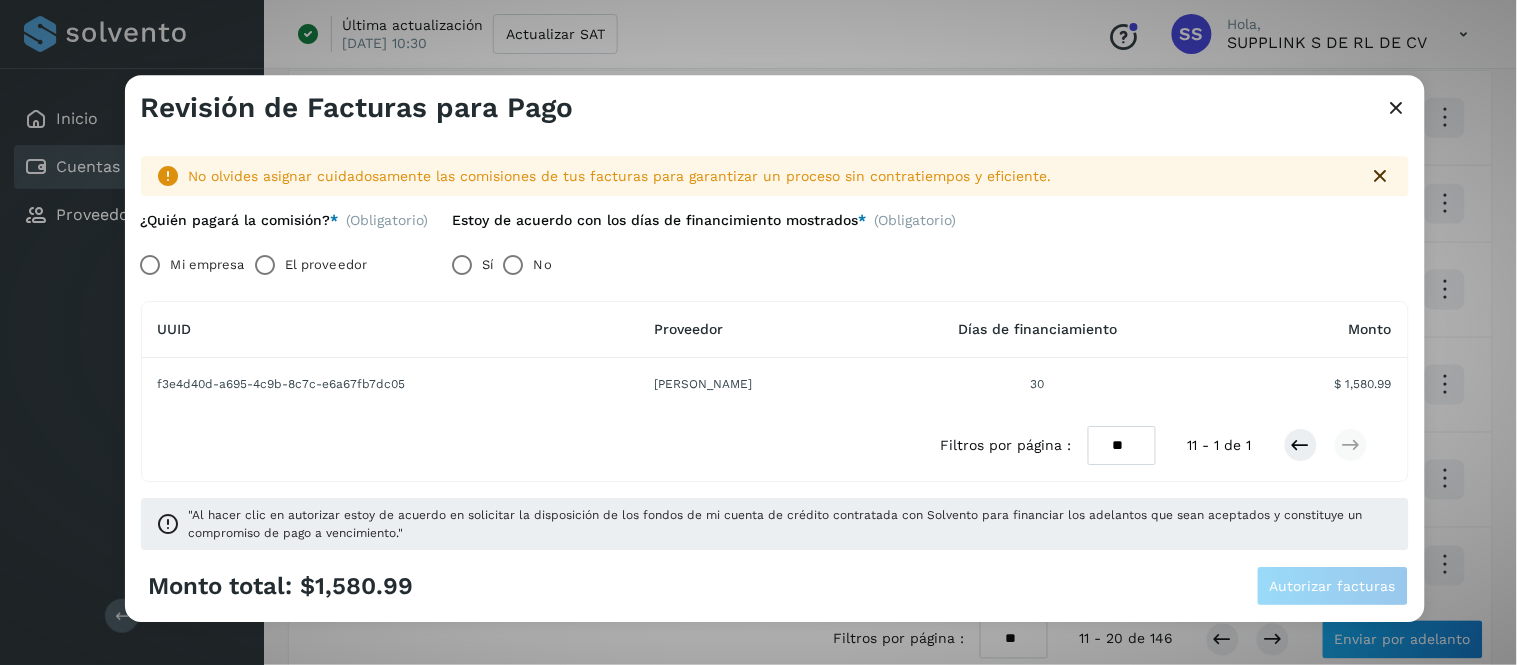 click on "30" 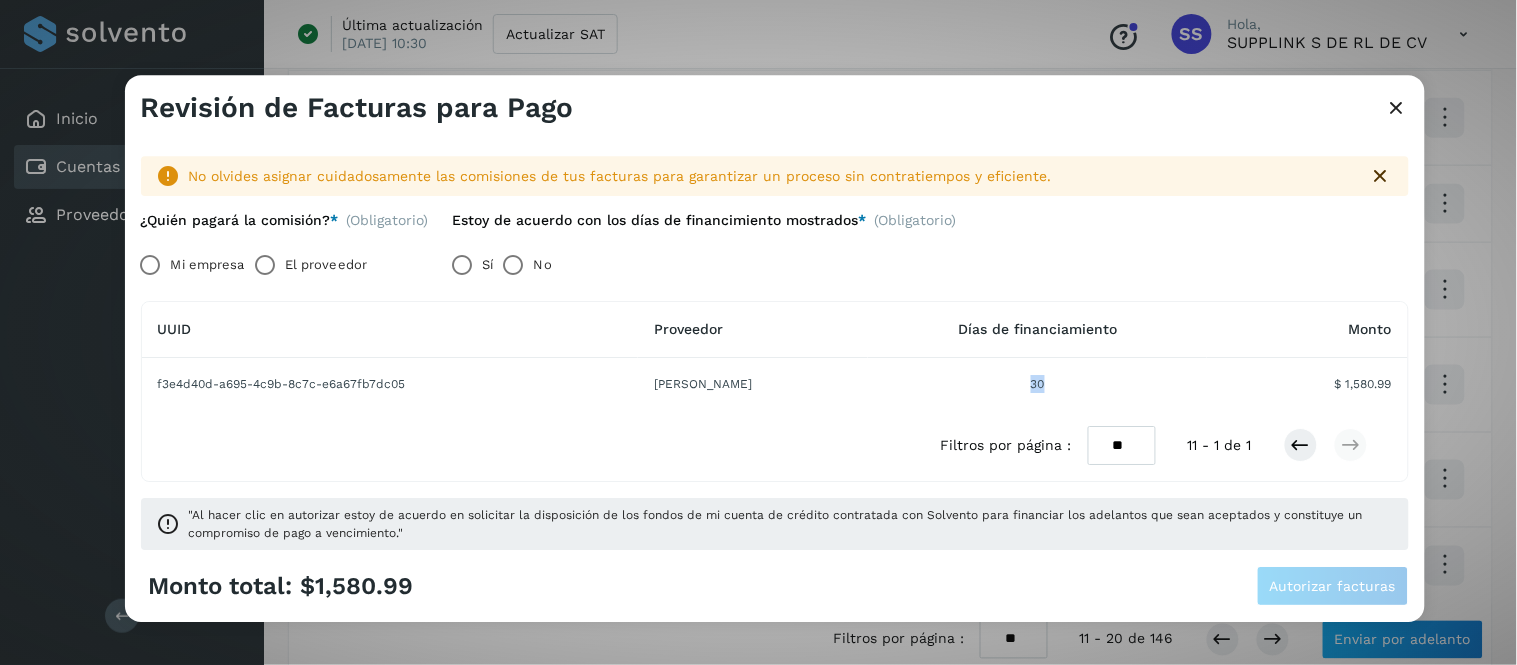 click on "30" 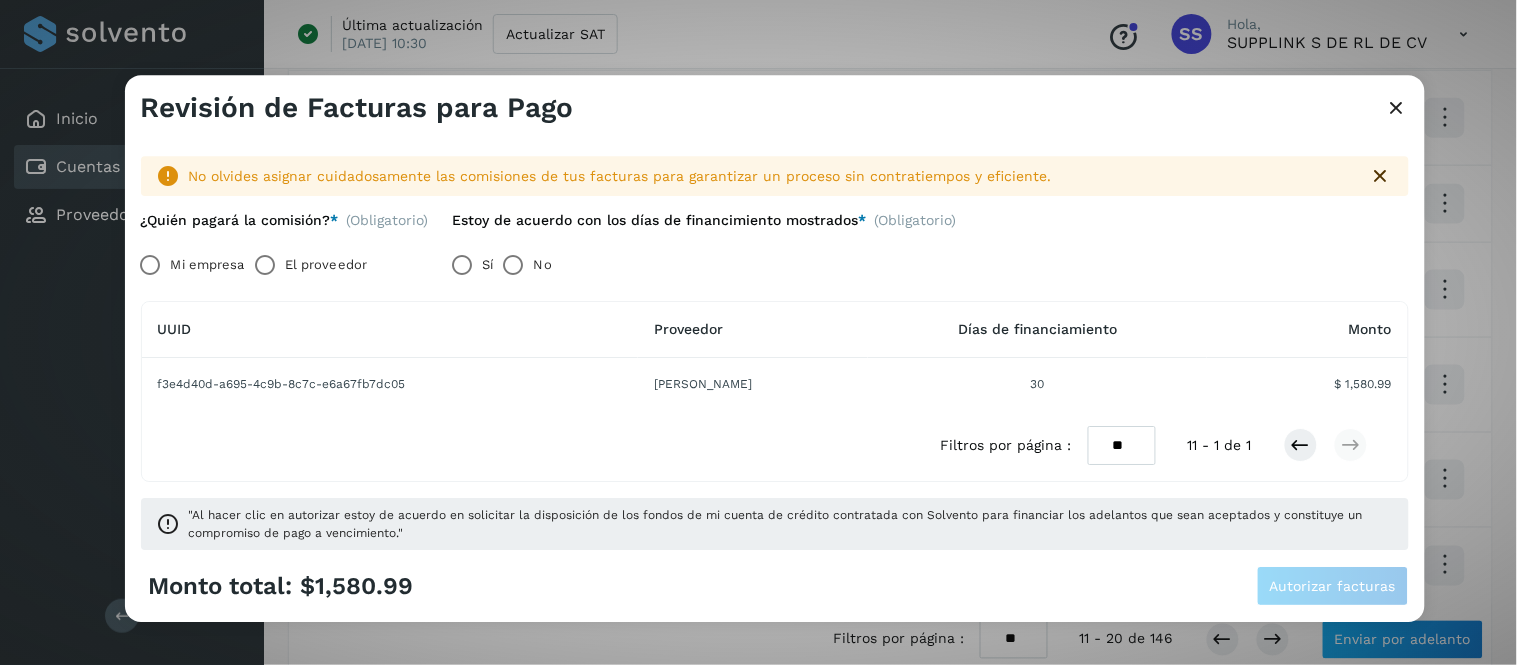click on "[PERSON_NAME]" 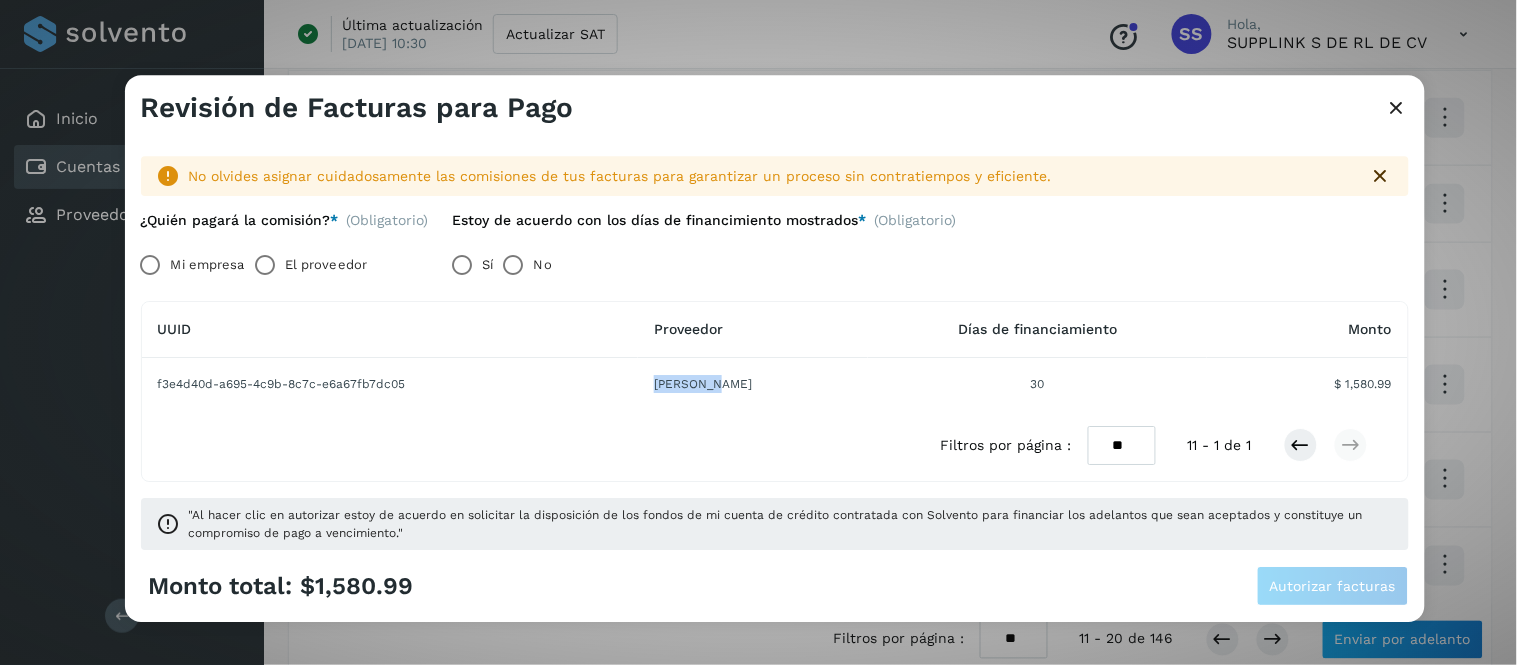 click on "[PERSON_NAME]" 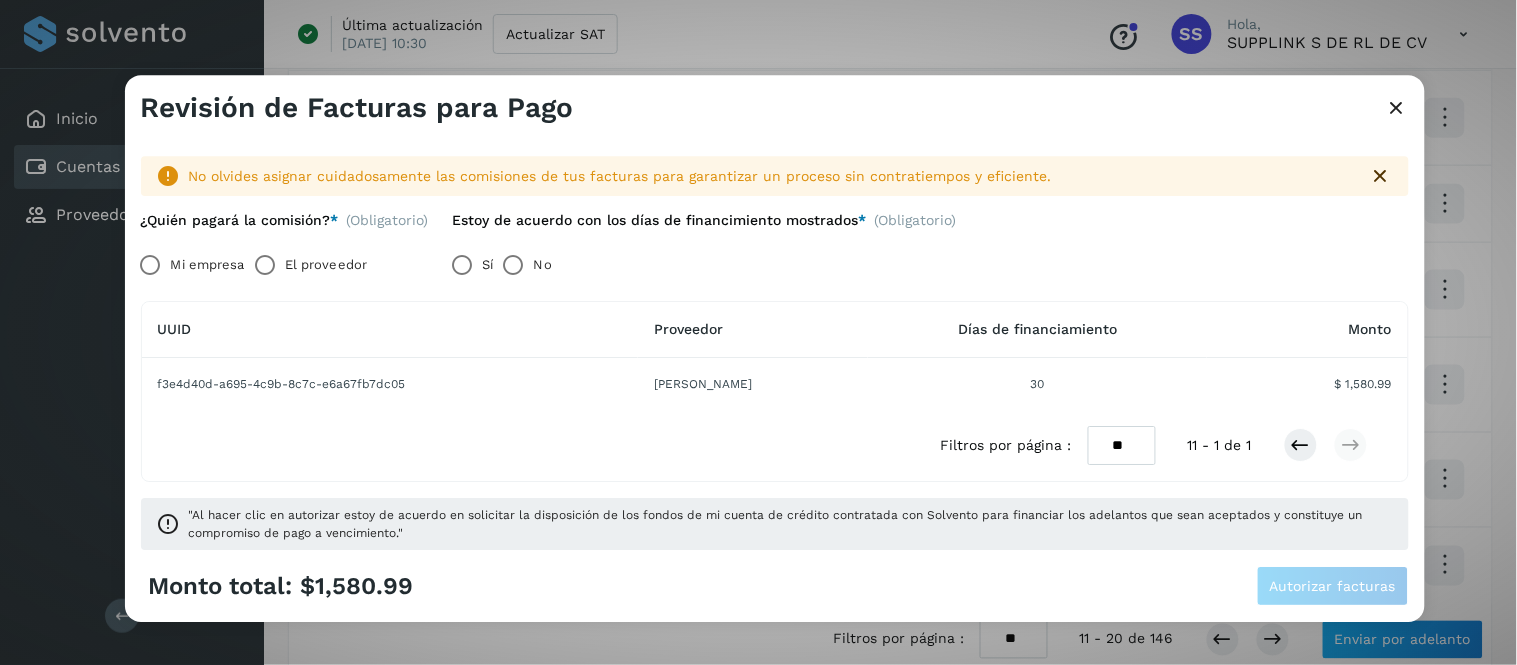 click on "30" 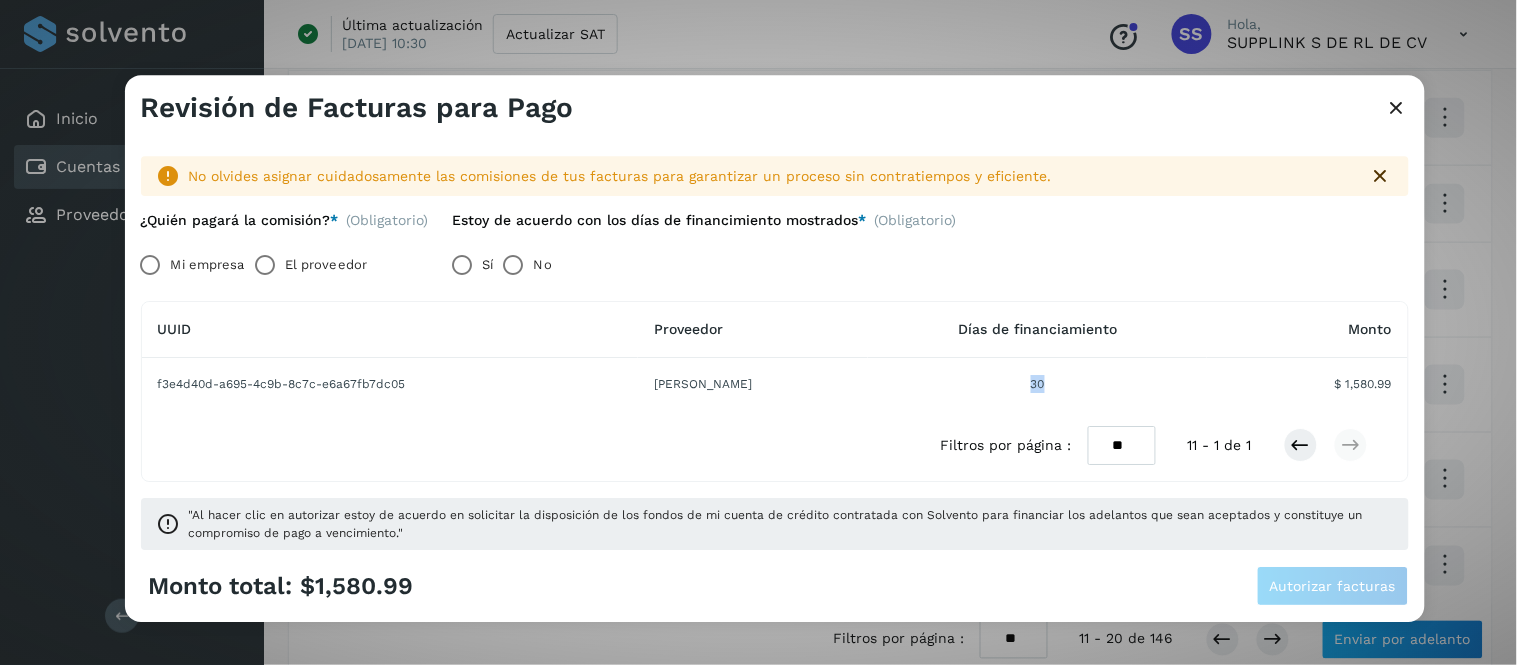 click on "30" 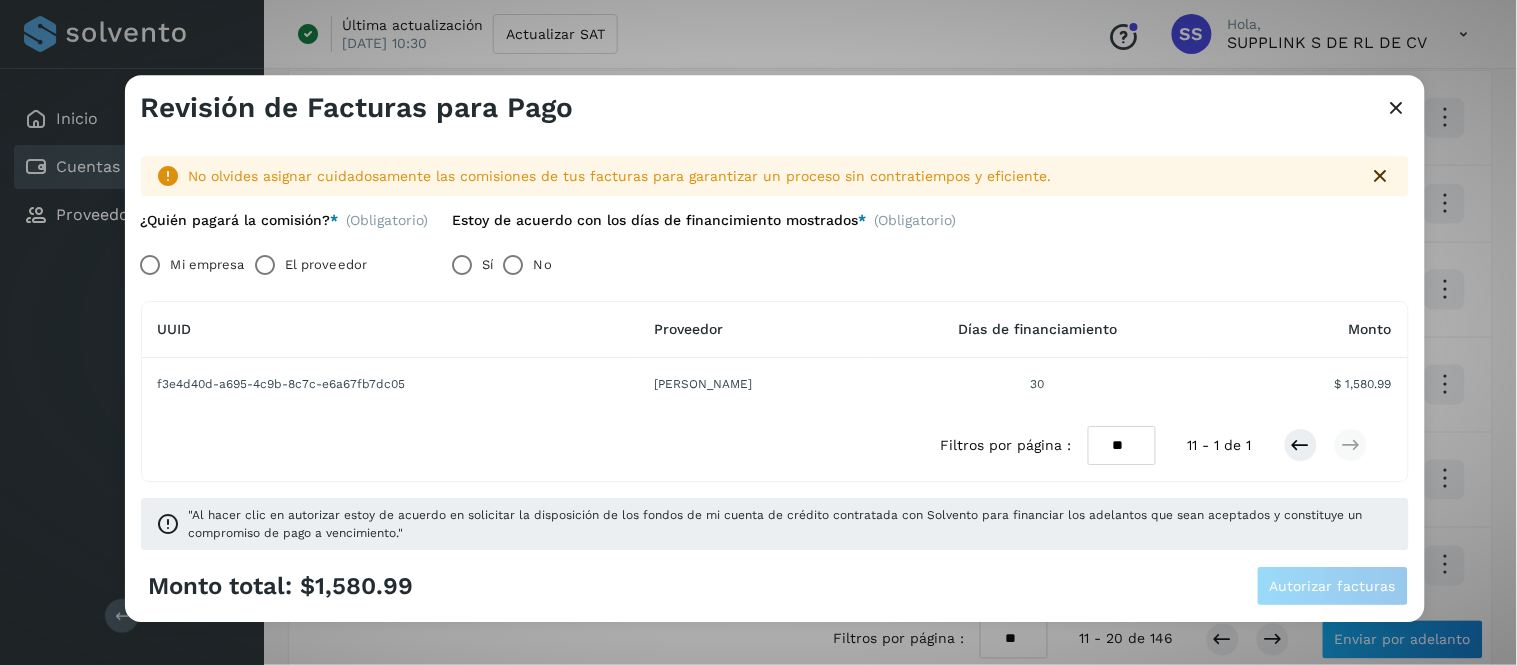 click on "30" 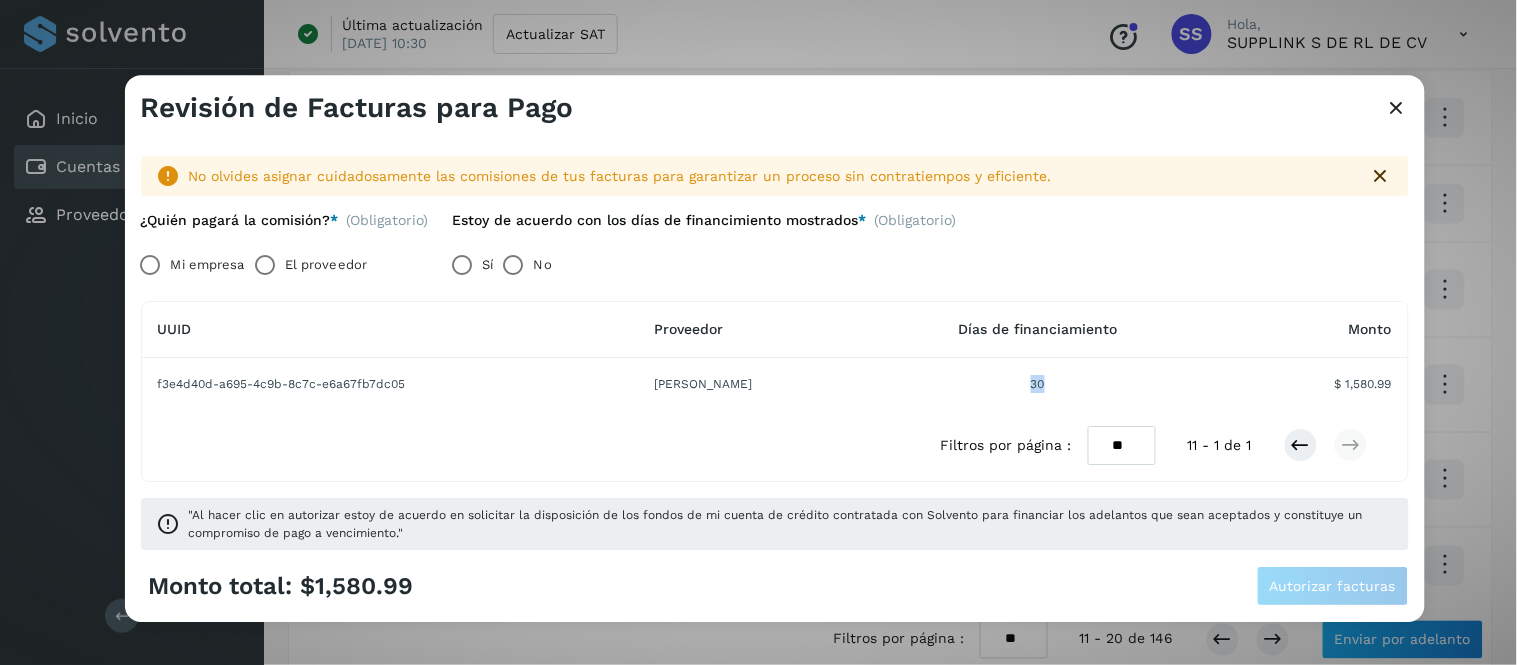 click on "30" 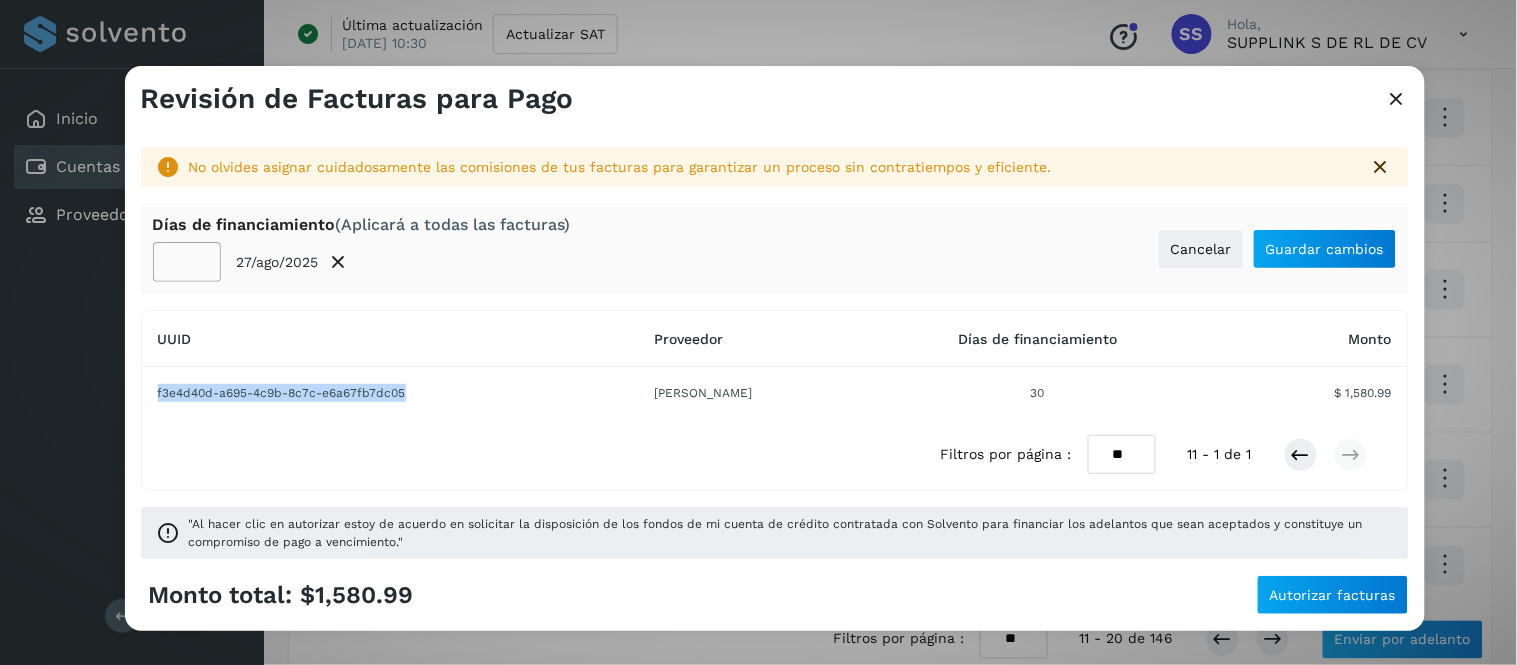 drag, startPoint x: 407, startPoint y: 401, endPoint x: 150, endPoint y: 395, distance: 257.07004 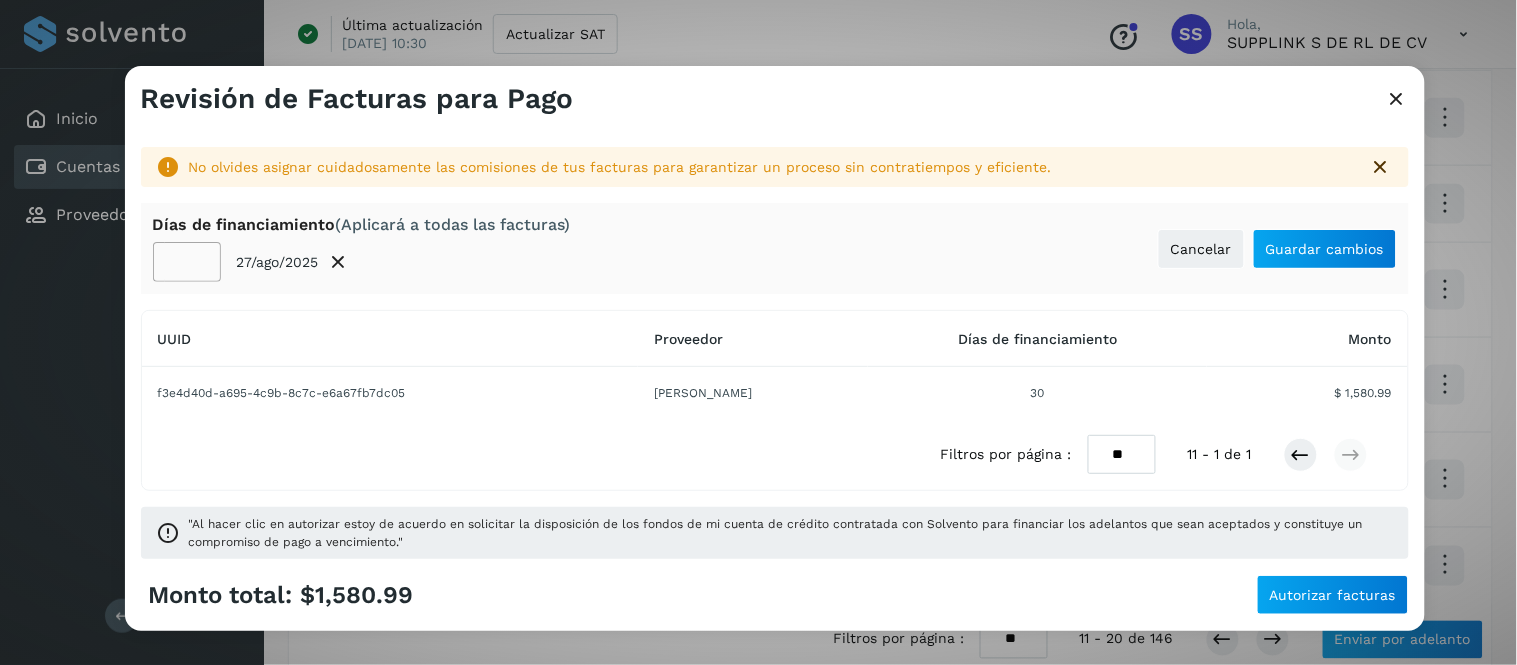 click on "**" 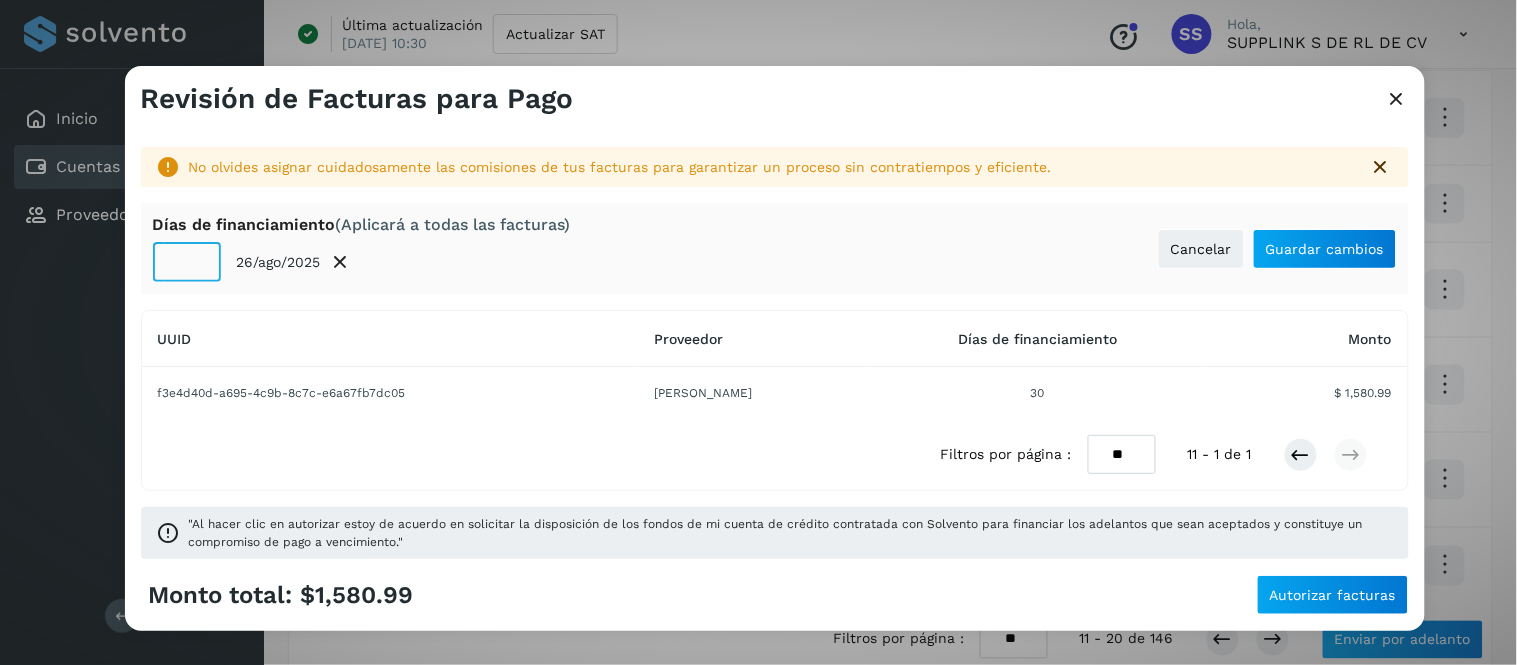 click on "**" 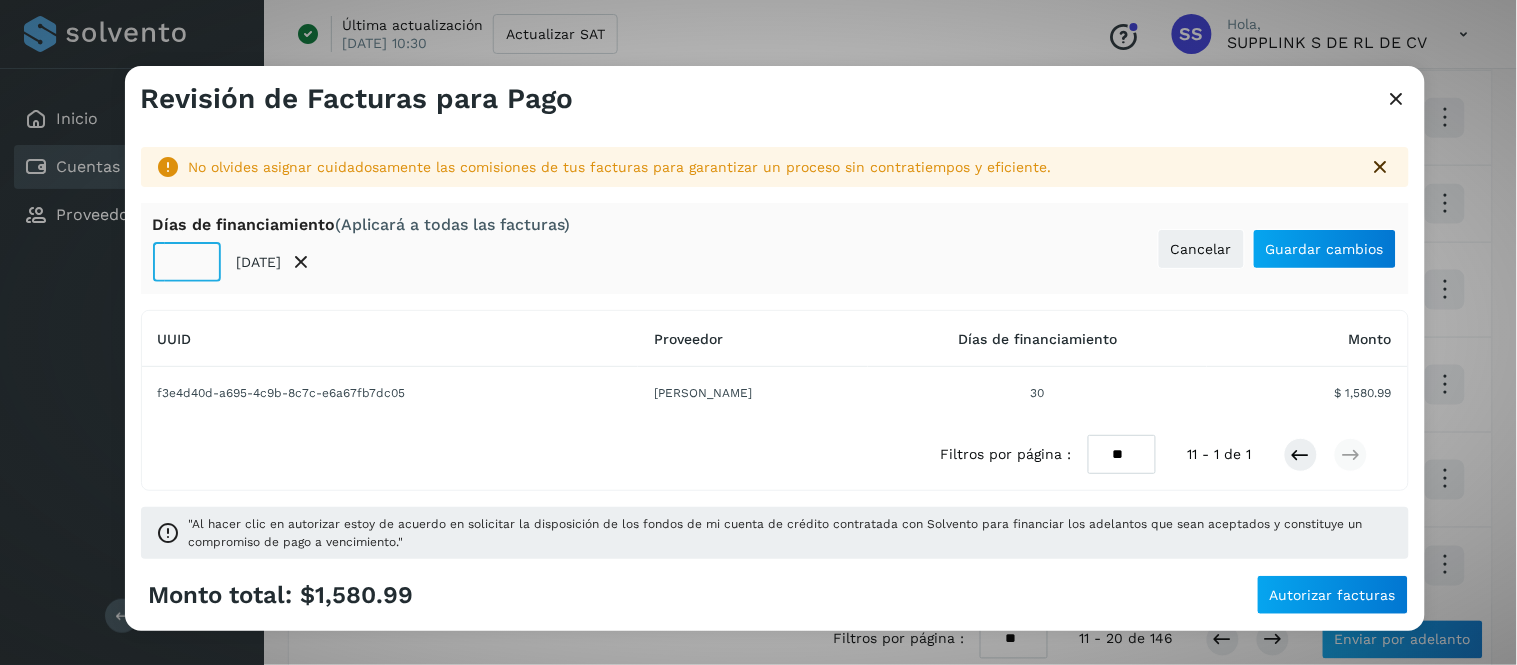 type on "**" 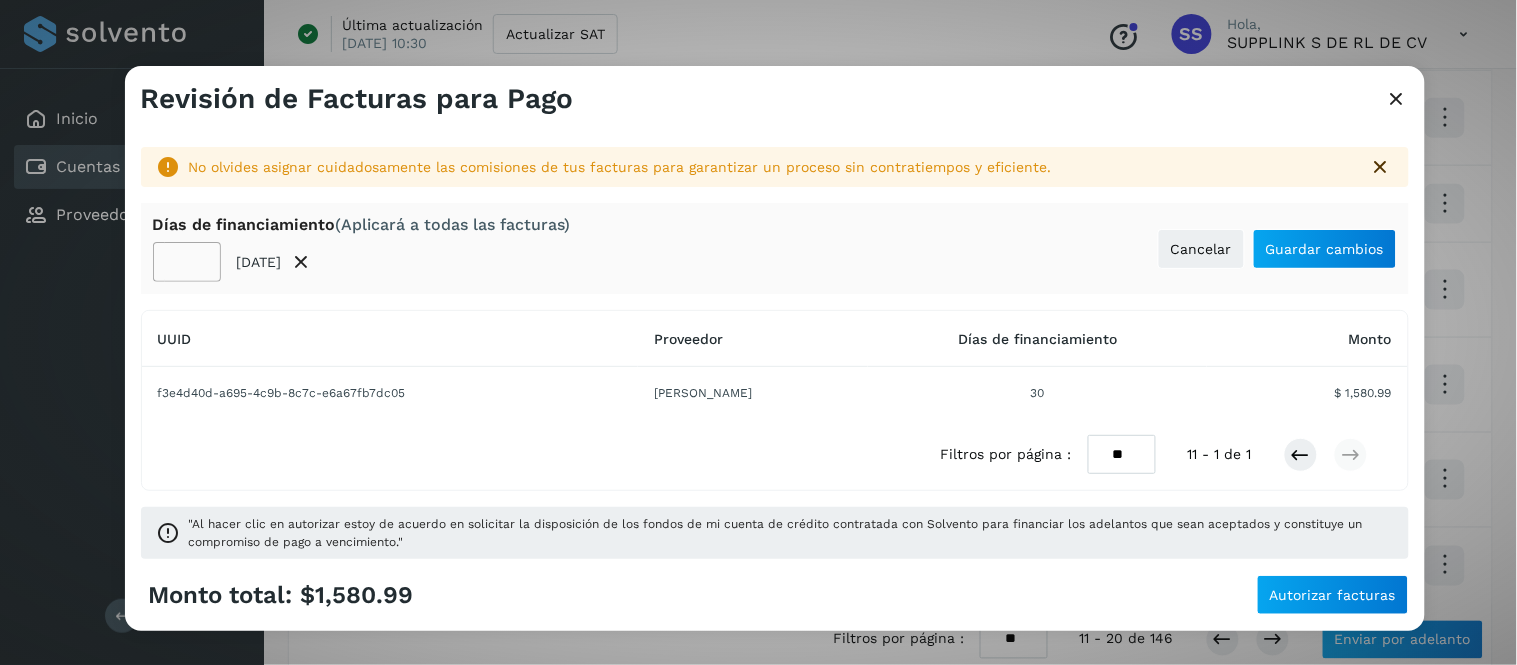 click on "[PERSON_NAME] de financiamiento  (Aplicará a todas las facturas) ** [DATE] Cancelar Guardar cambios" at bounding box center (775, 248) 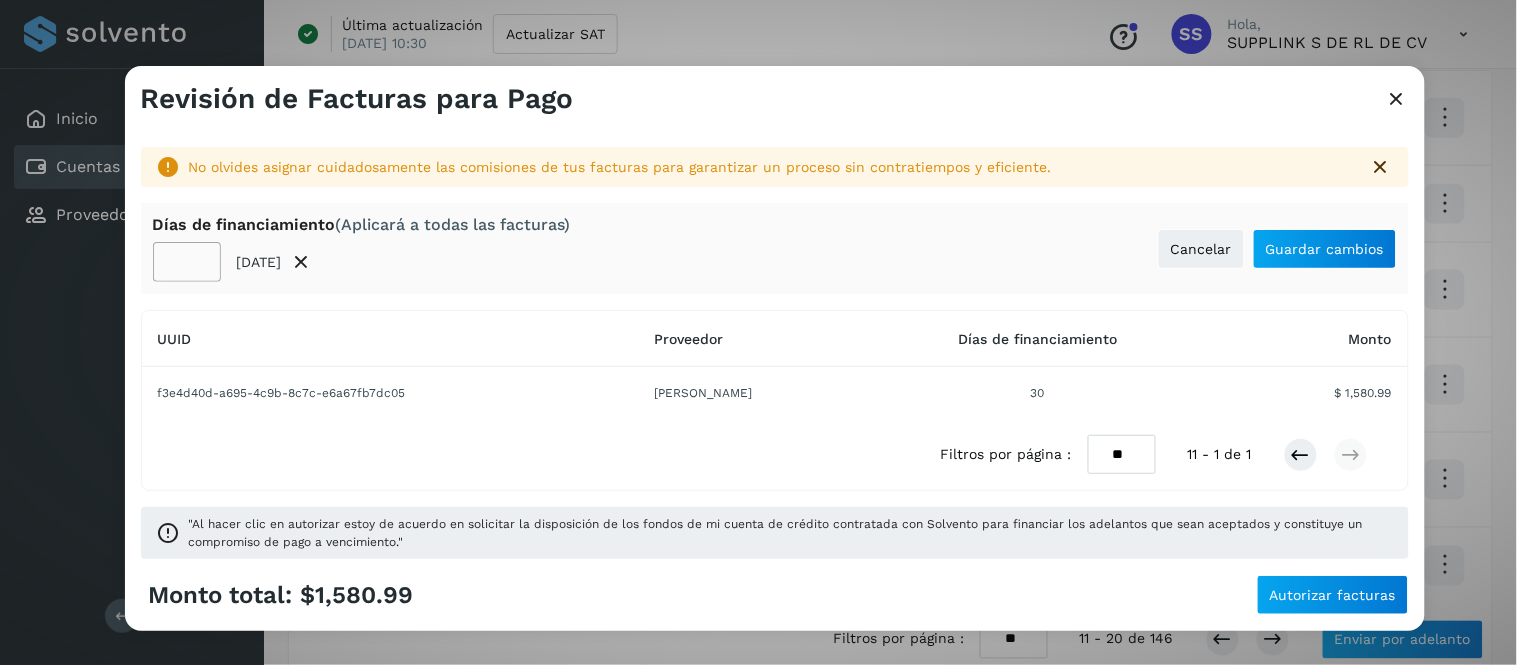 click on "[PERSON_NAME] de financiamiento  (Aplicará a todas las facturas) ** [DATE] Cancelar Guardar cambios" at bounding box center [775, 248] 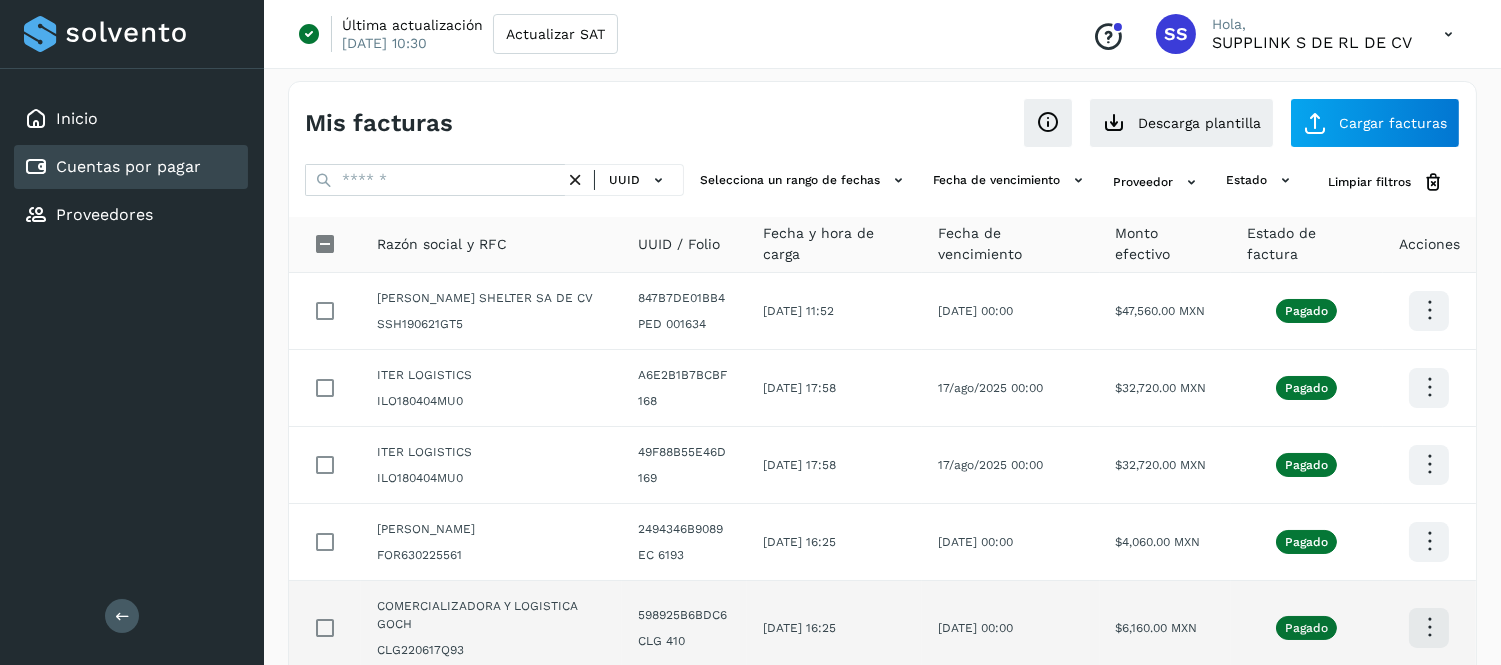 scroll, scrollTop: 0, scrollLeft: 0, axis: both 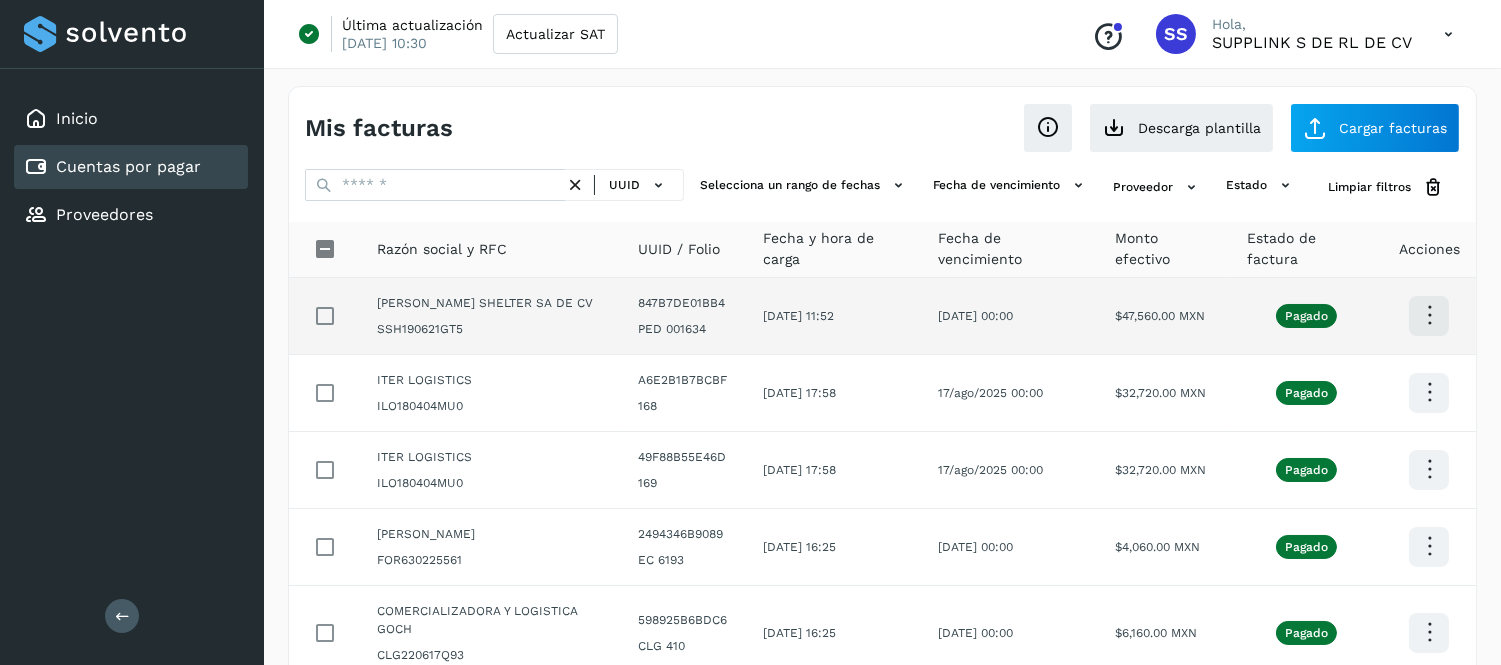 click at bounding box center (1429, 315) 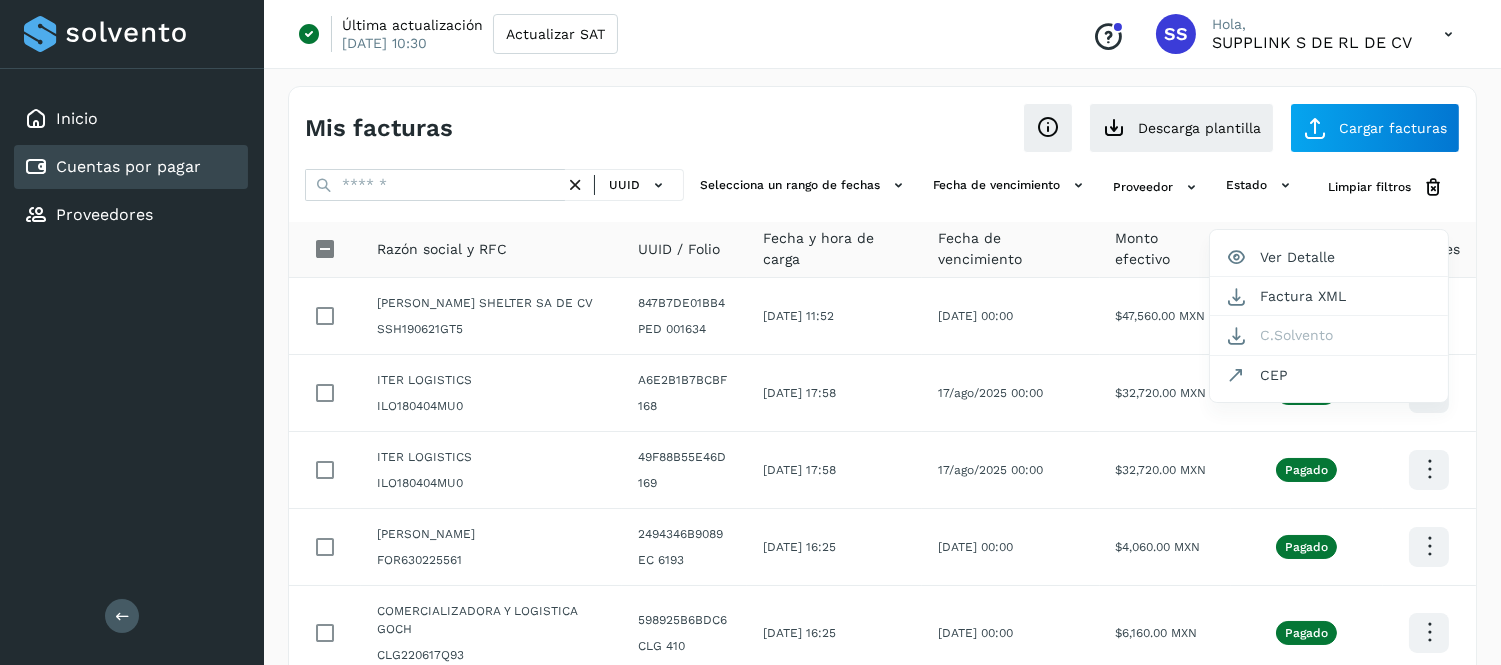 click on "Inicio Cuentas por pagar Proveedores Salir" at bounding box center (132, 332) 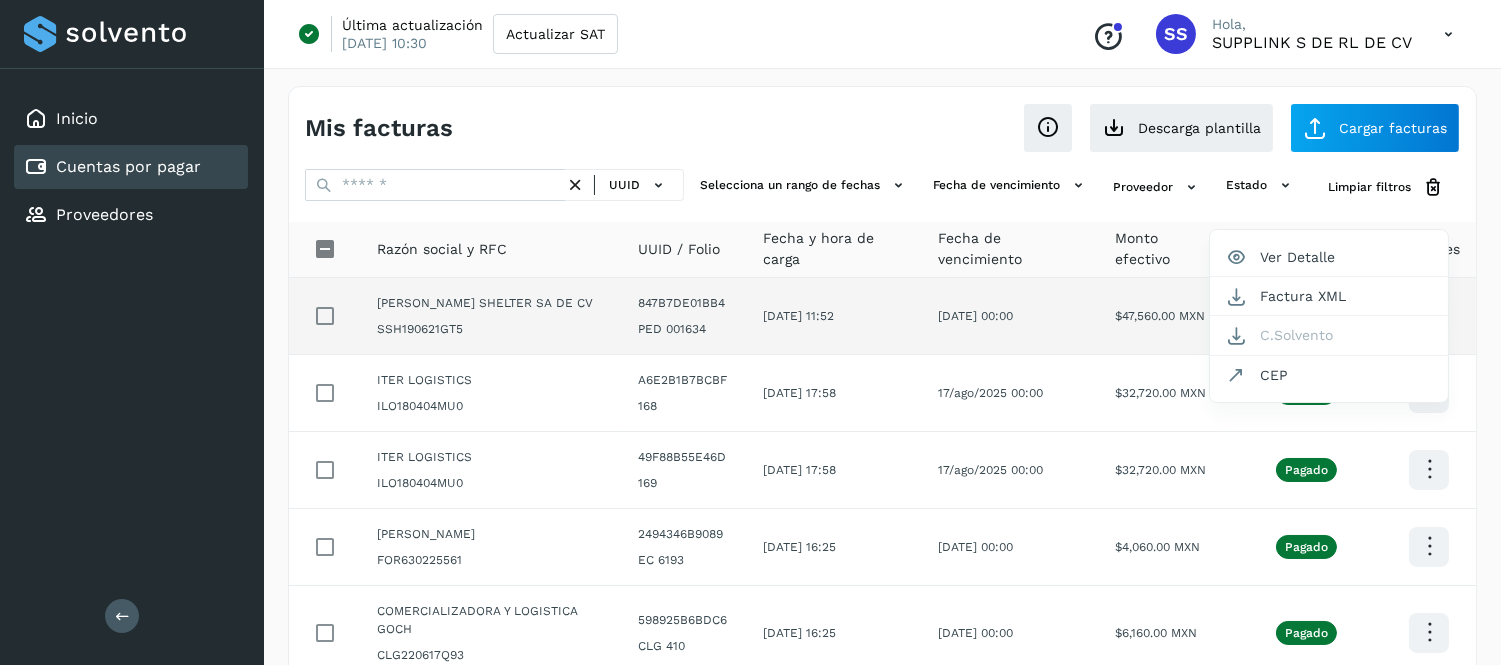 click at bounding box center (750, 332) 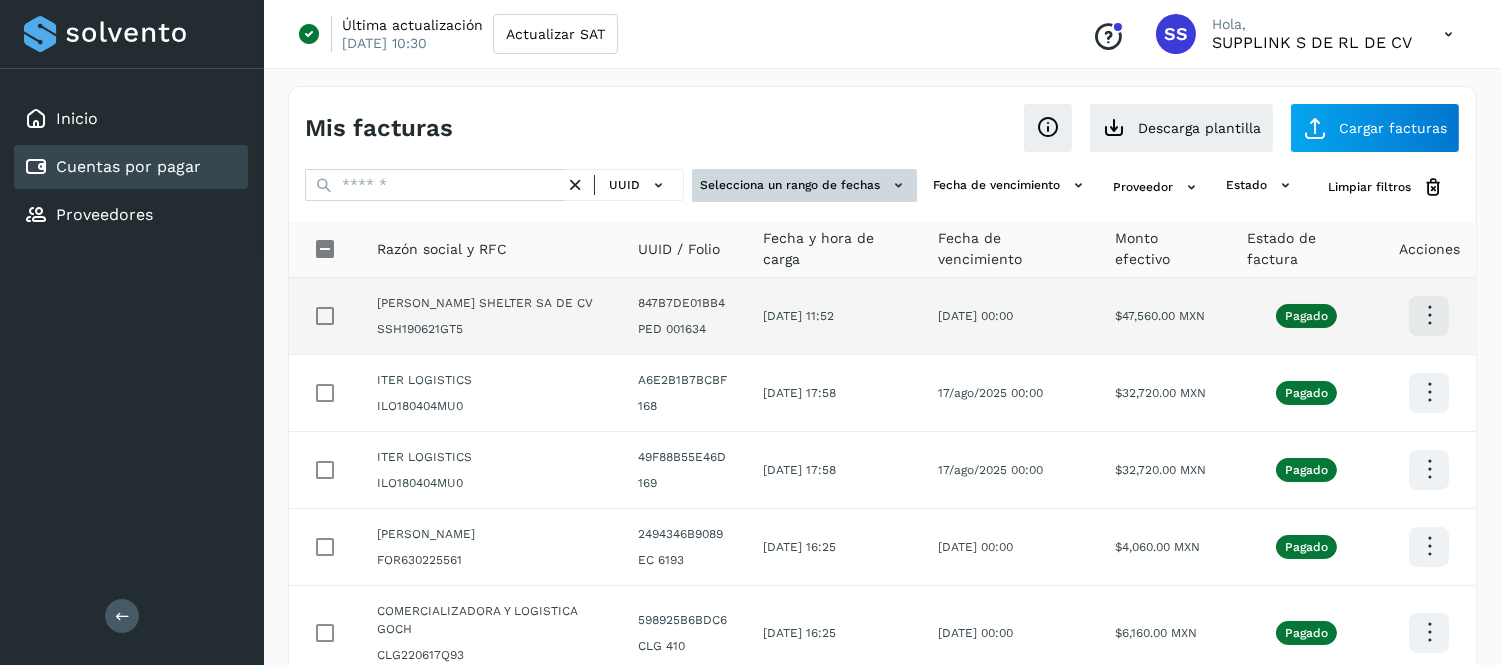 click on "Selecciona un rango de fechas" at bounding box center [804, 185] 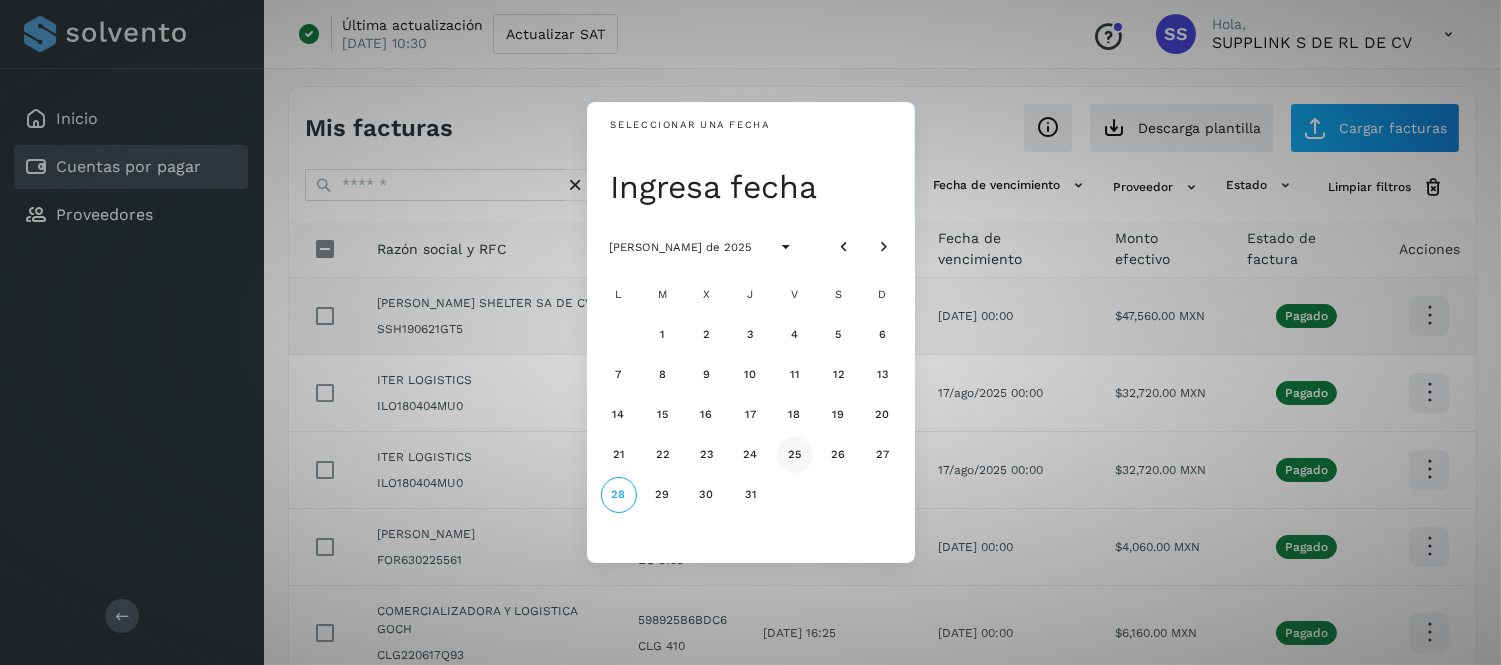 click on "25" at bounding box center (795, 455) 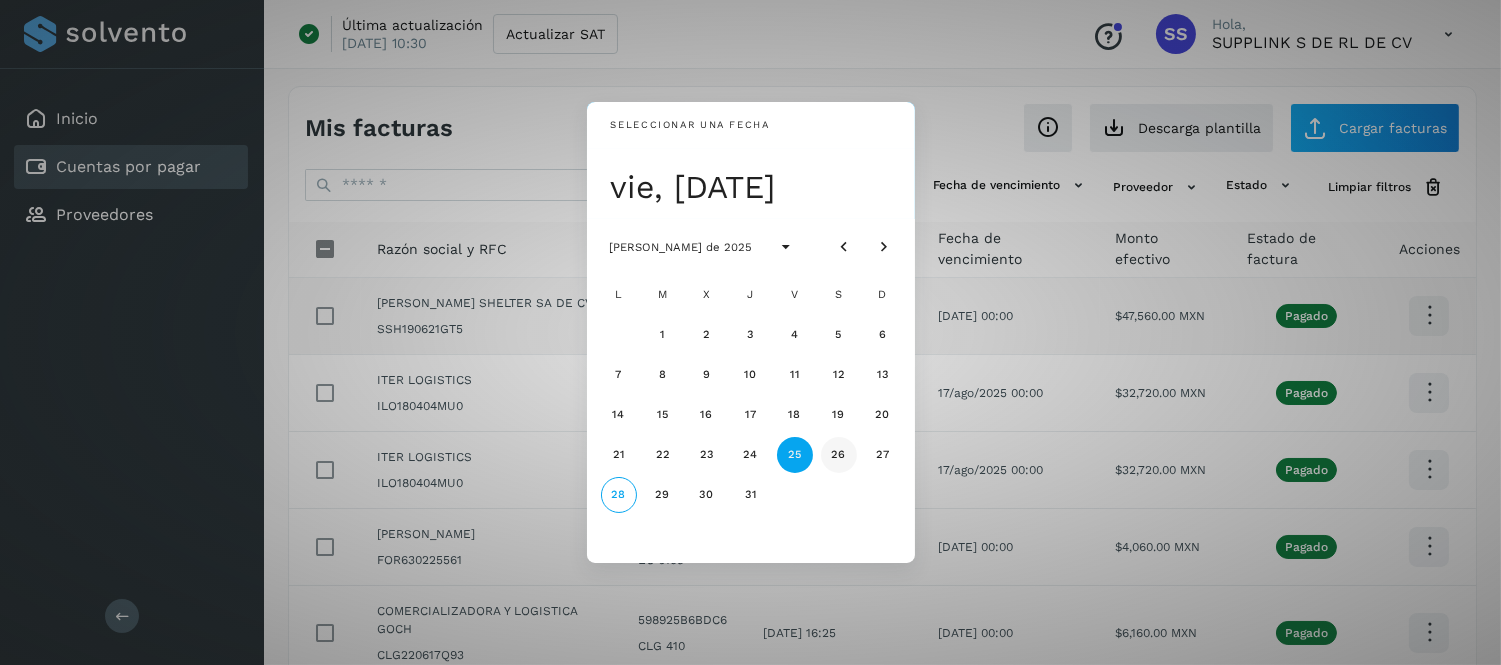 click on "26" 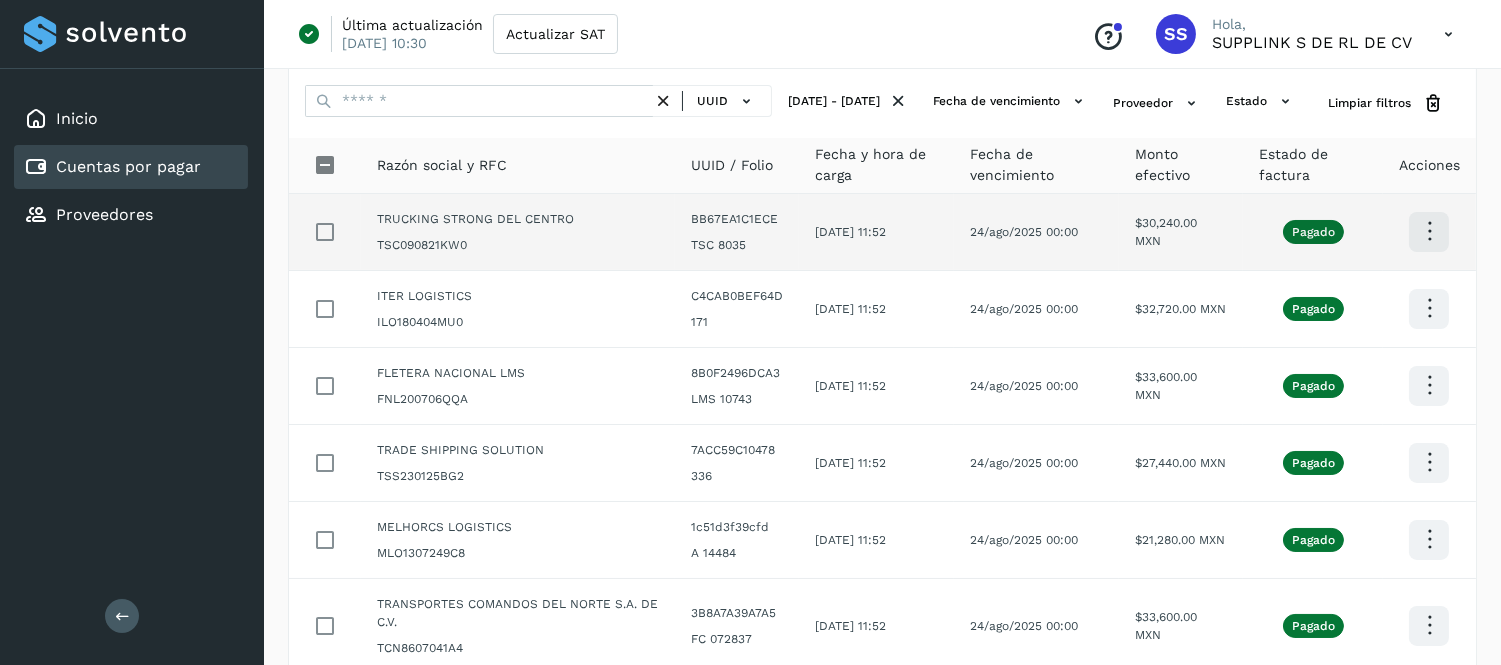 scroll, scrollTop: 81, scrollLeft: 0, axis: vertical 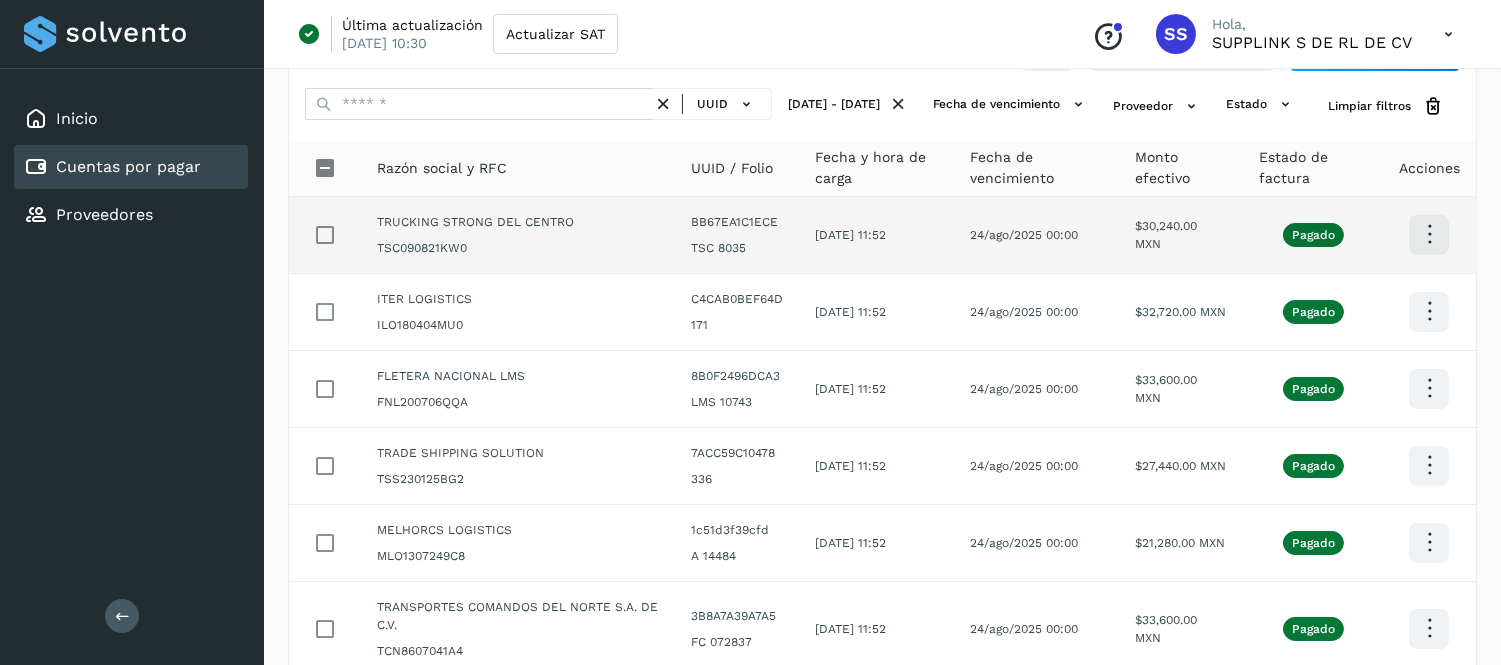 click at bounding box center [1429, 234] 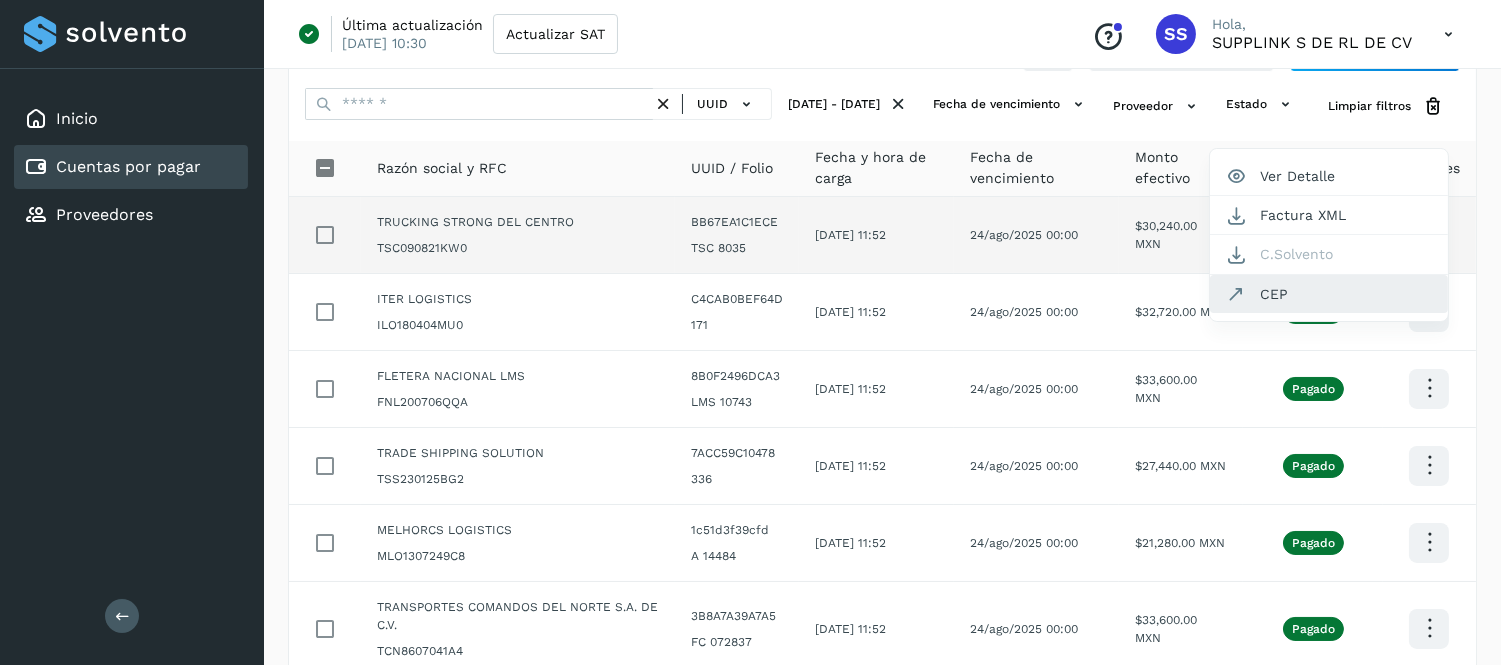 click on "CEP" 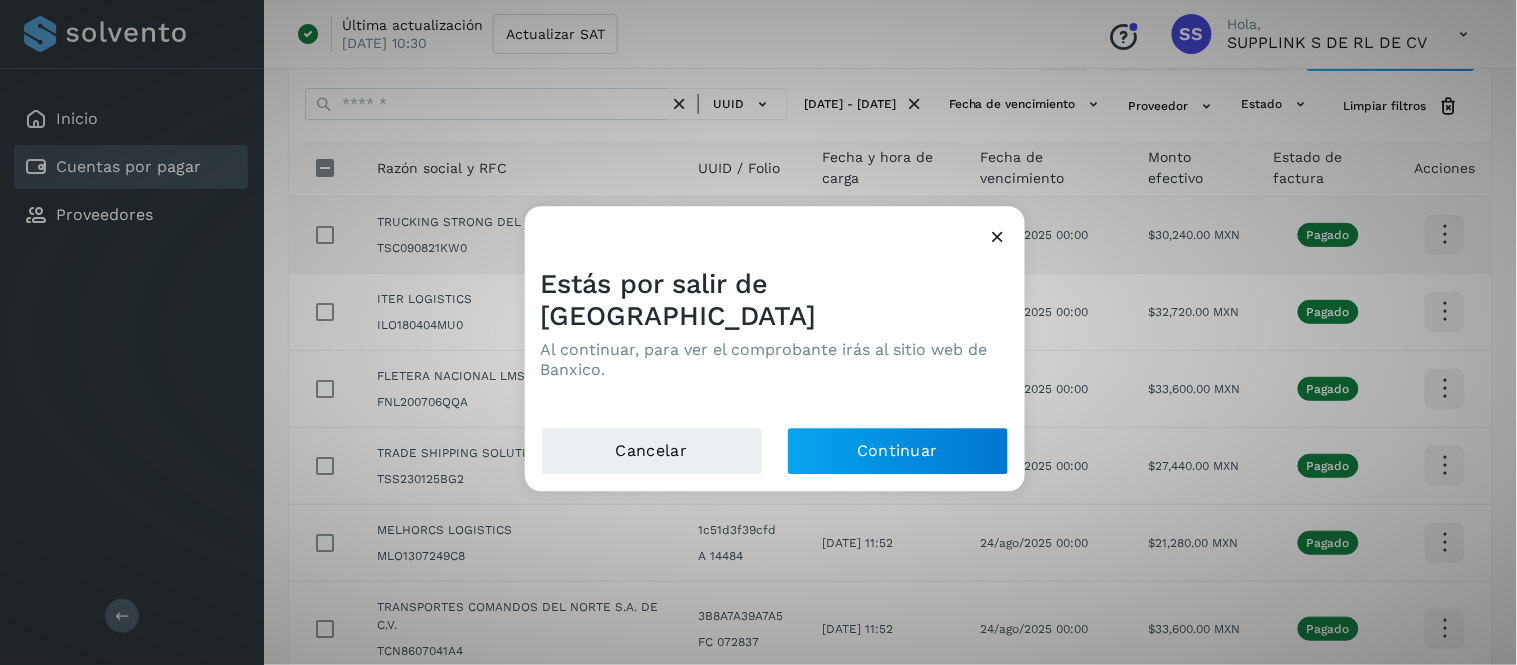 click on "Cancelar Continuar" at bounding box center (775, 459) 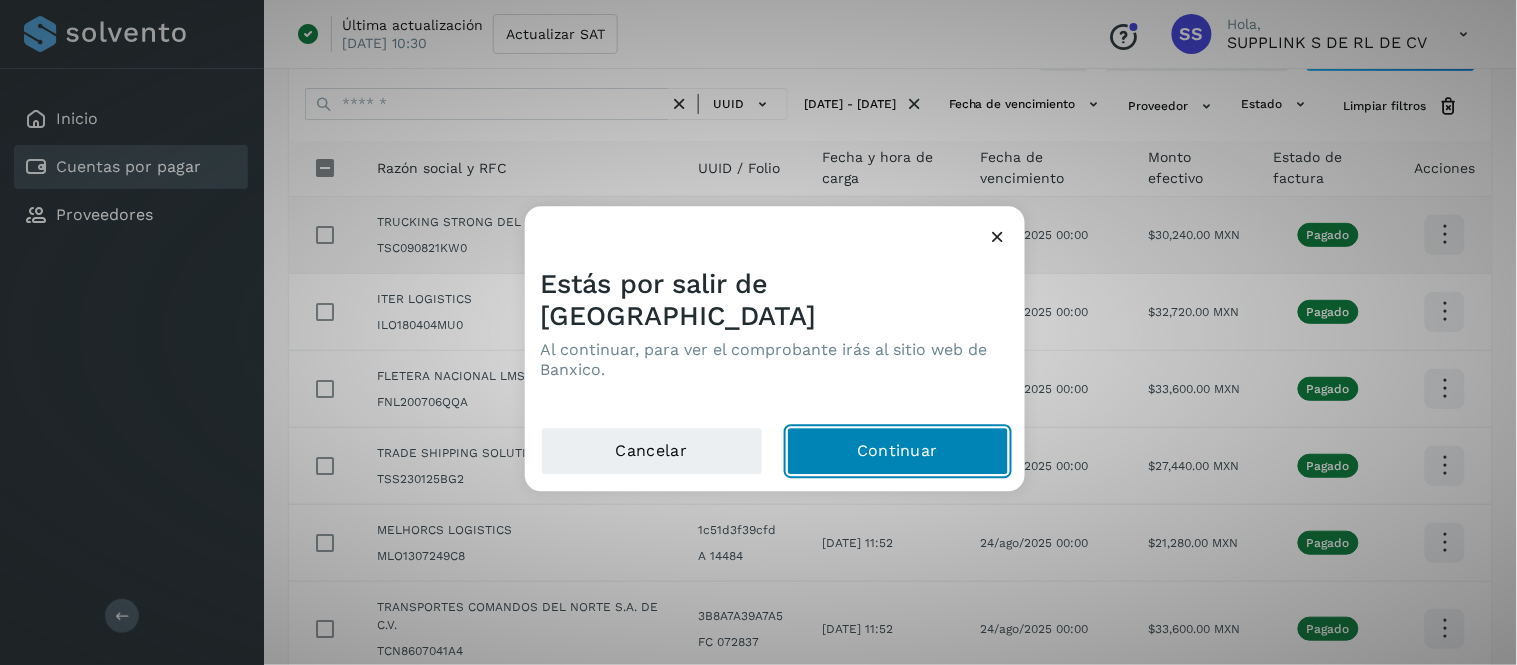 click on "Continuar" 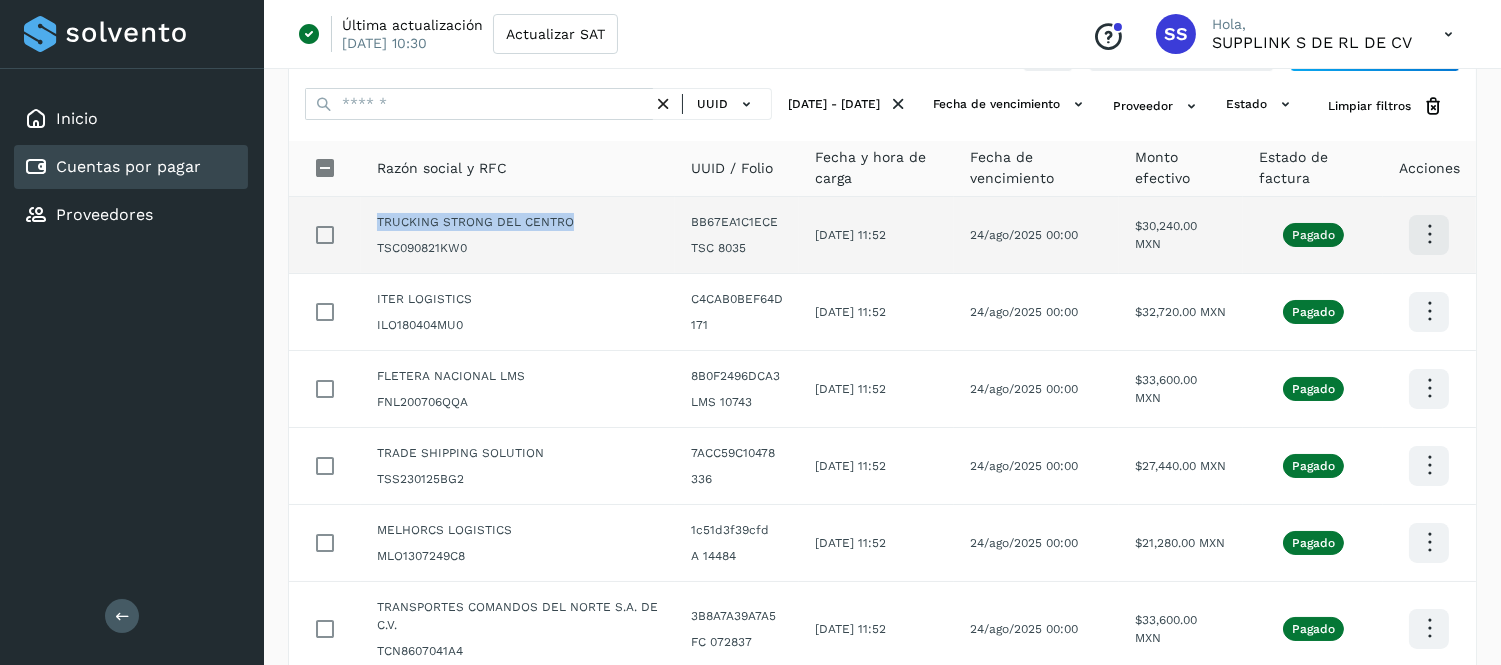drag, startPoint x: 572, startPoint y: 220, endPoint x: 377, endPoint y: 221, distance: 195.00256 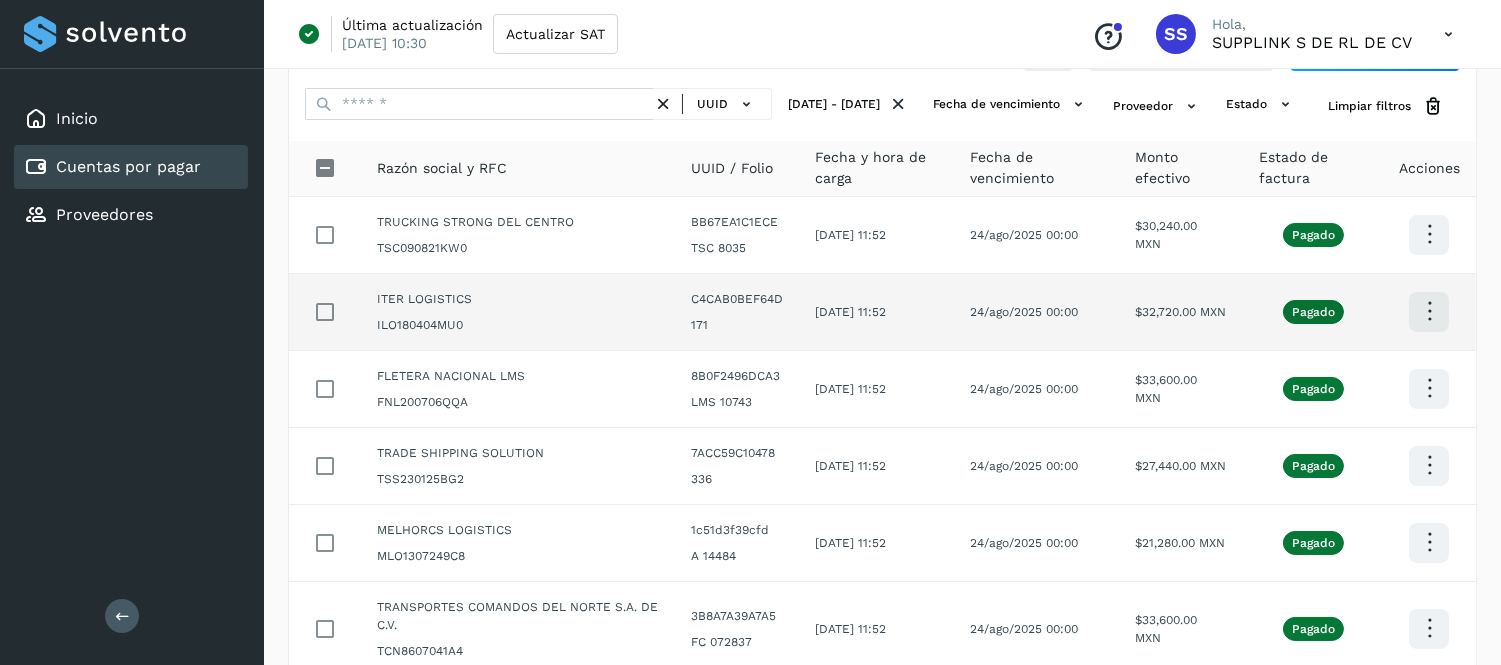 click at bounding box center (1429, 234) 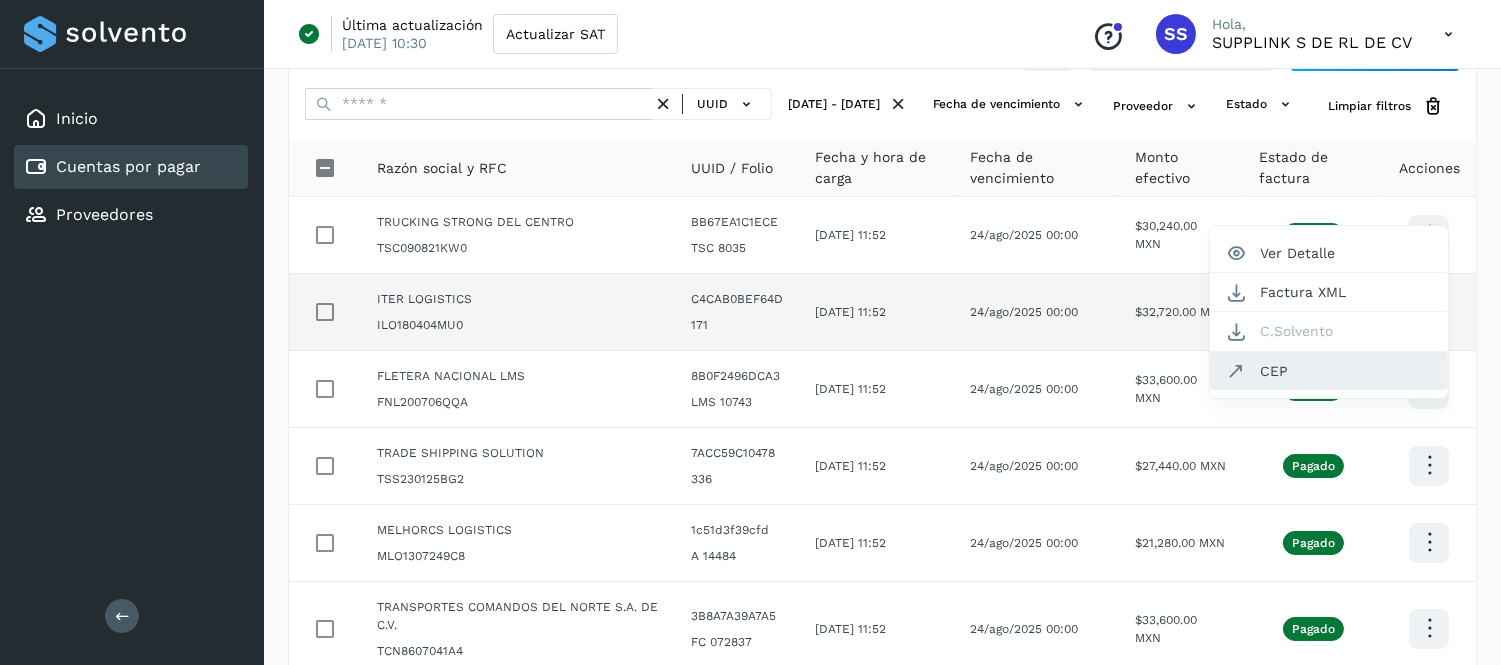 click on "CEP" 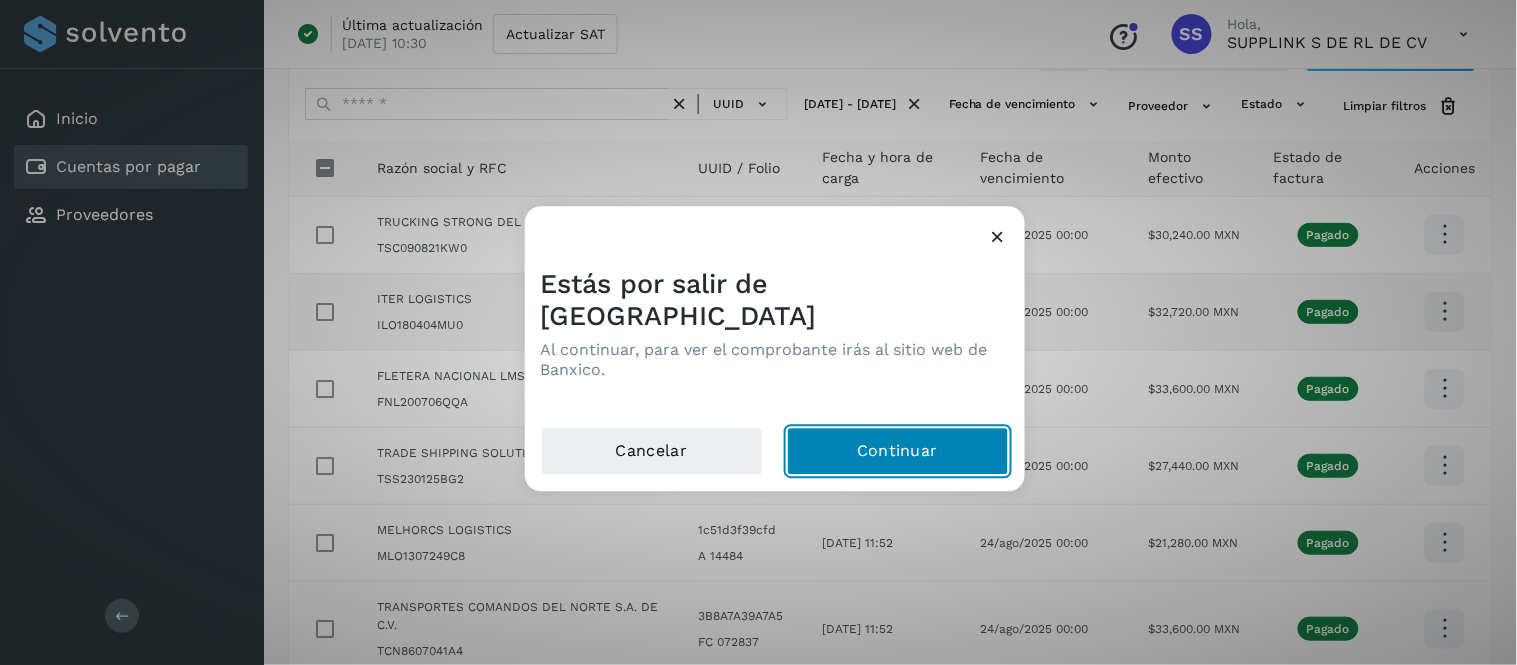 click on "Continuar" 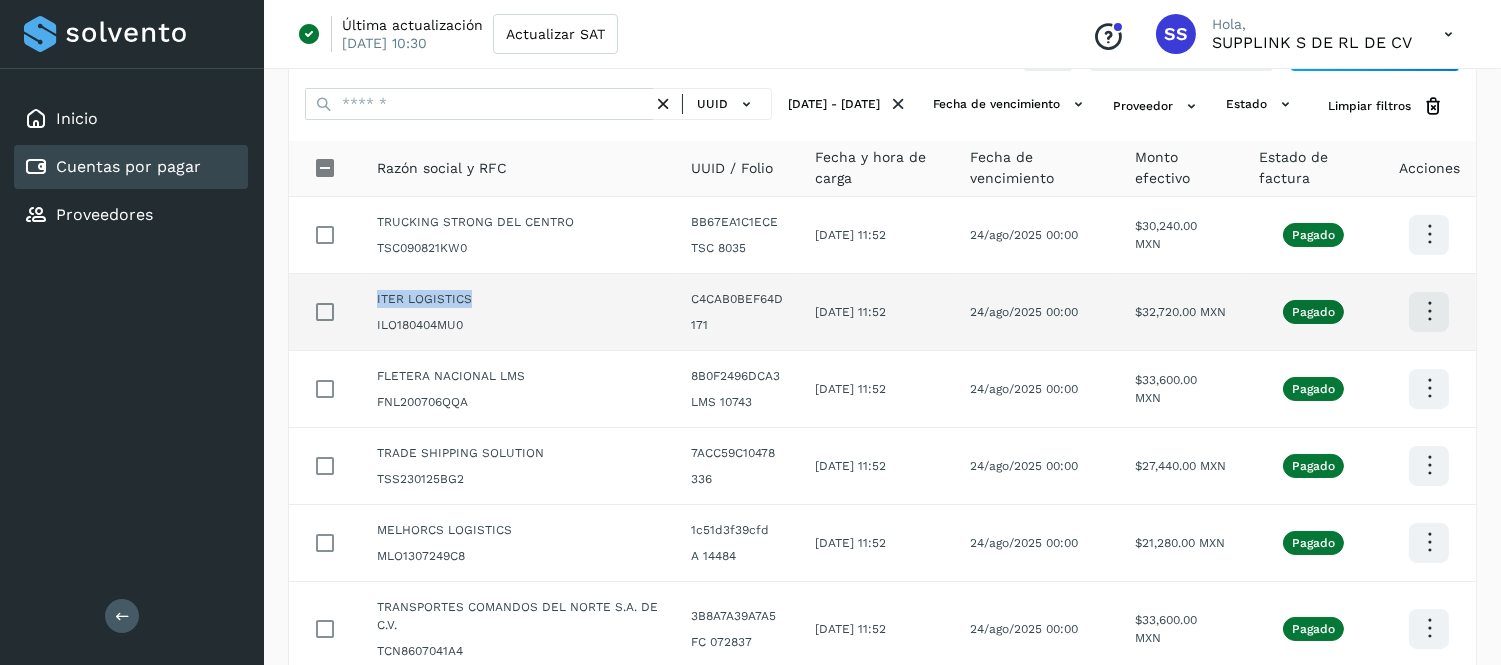 drag, startPoint x: 471, startPoint y: 294, endPoint x: 373, endPoint y: 302, distance: 98.32599 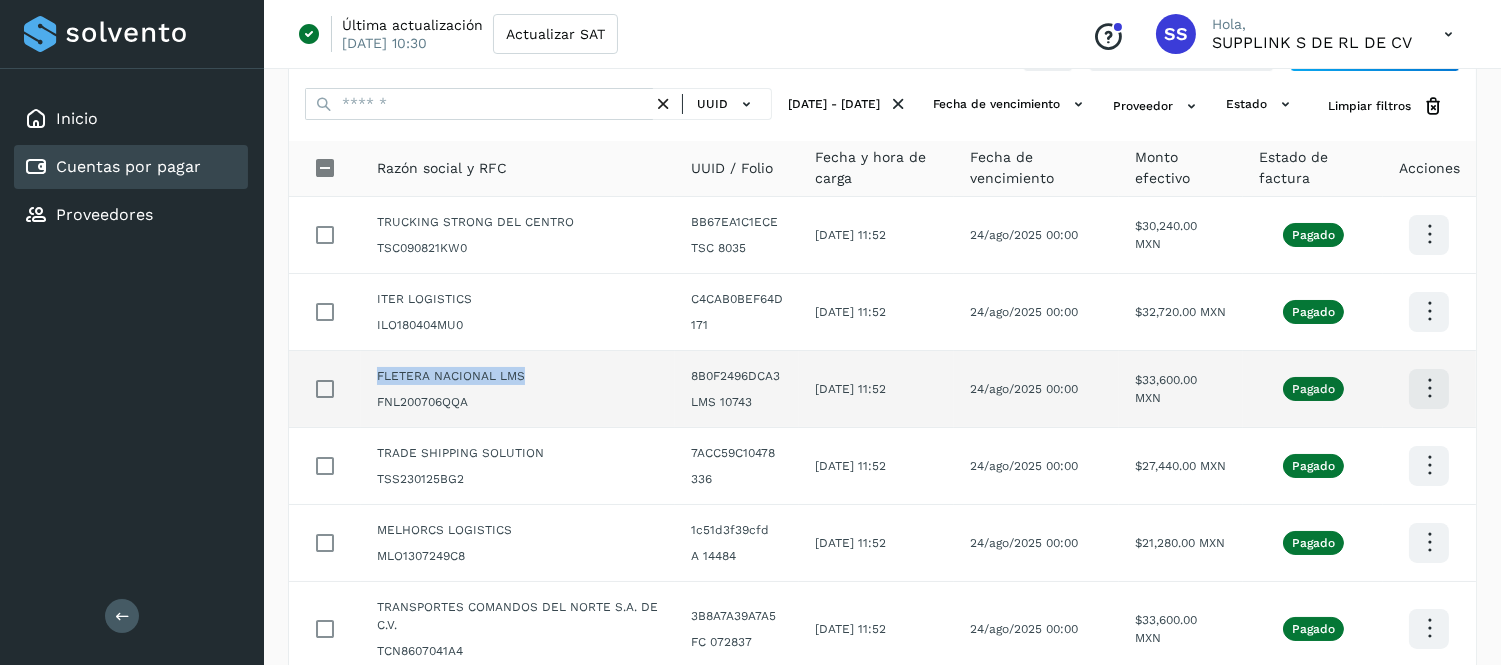 drag, startPoint x: 525, startPoint y: 373, endPoint x: 377, endPoint y: 377, distance: 148.05405 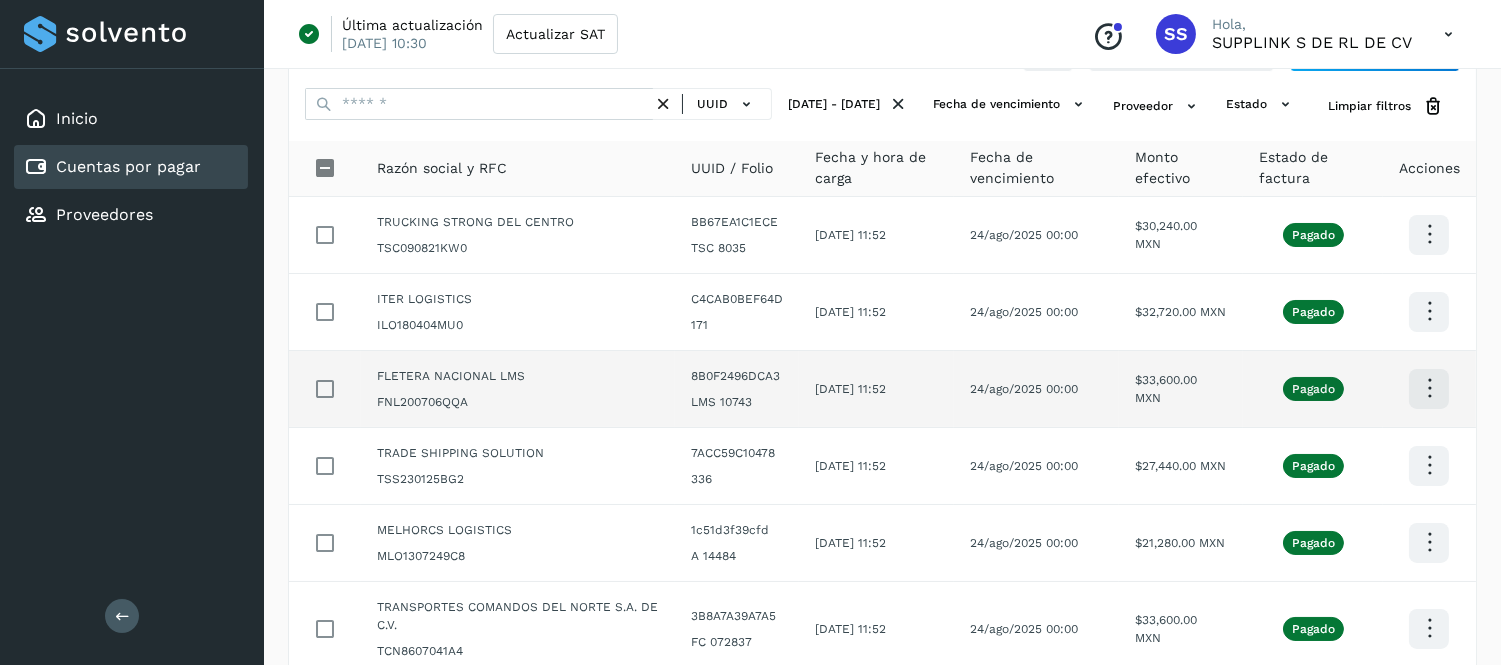 click at bounding box center [1429, 234] 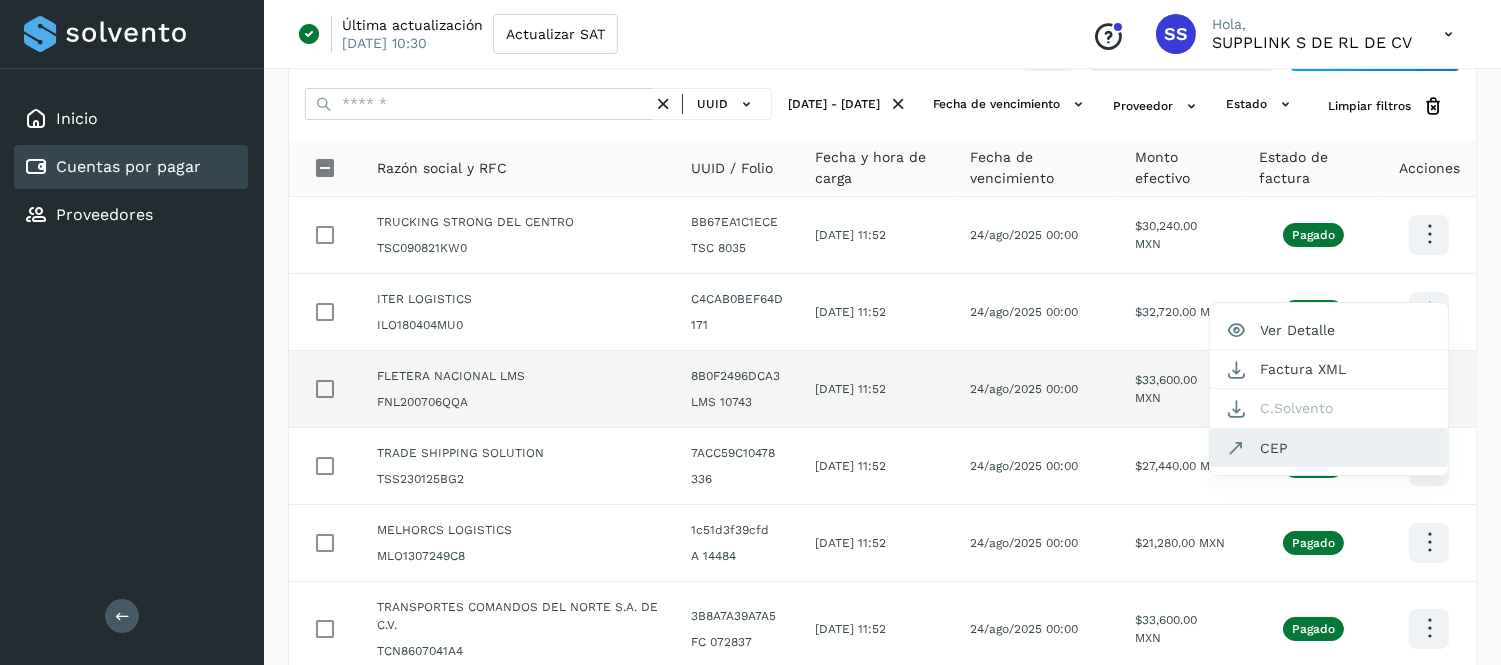 click on "CEP" 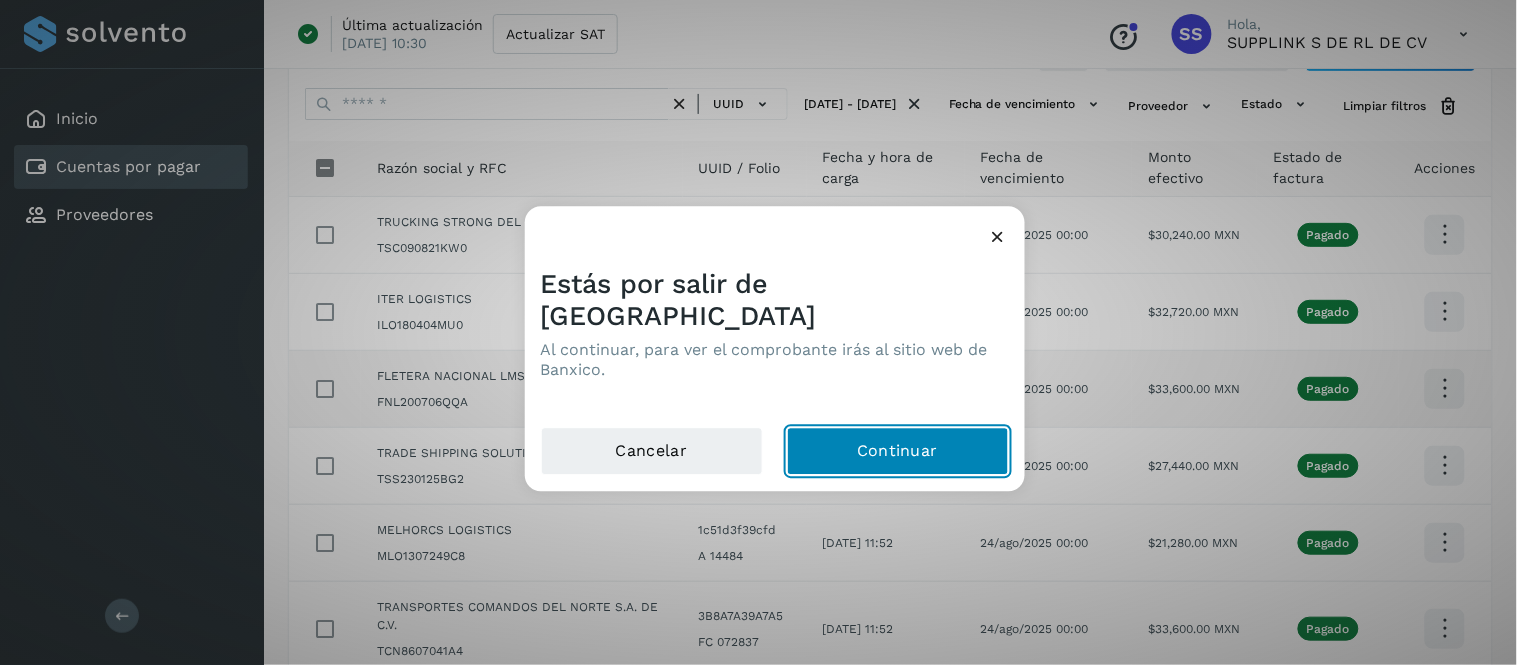click on "Continuar" 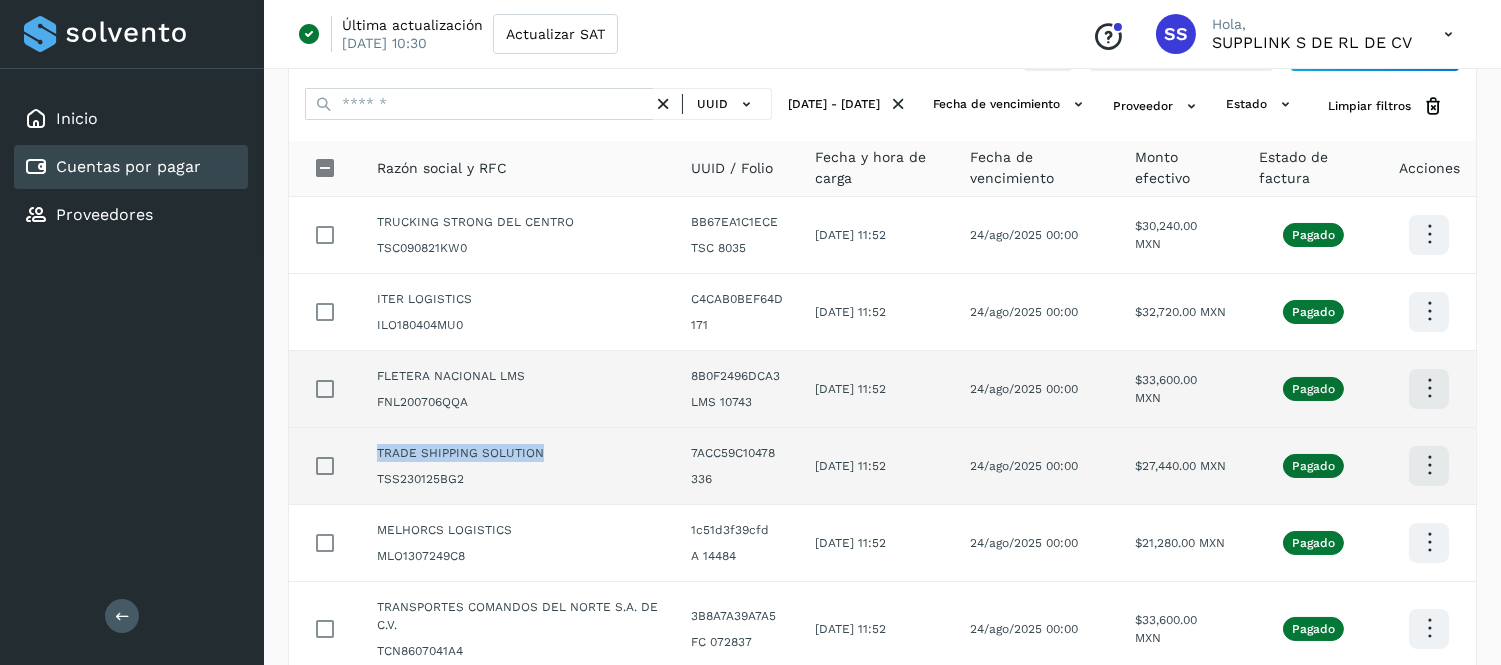 drag, startPoint x: 546, startPoint y: 456, endPoint x: 375, endPoint y: 450, distance: 171.10522 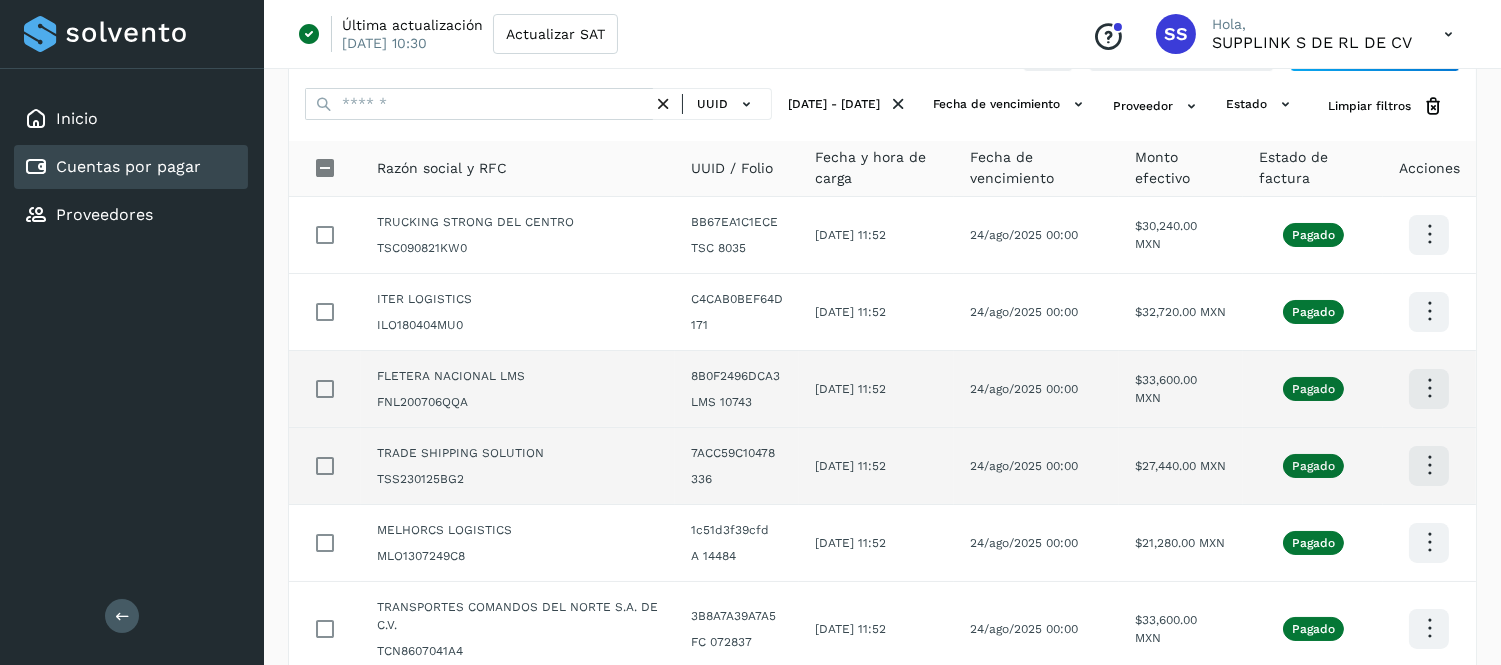 click at bounding box center [1429, 234] 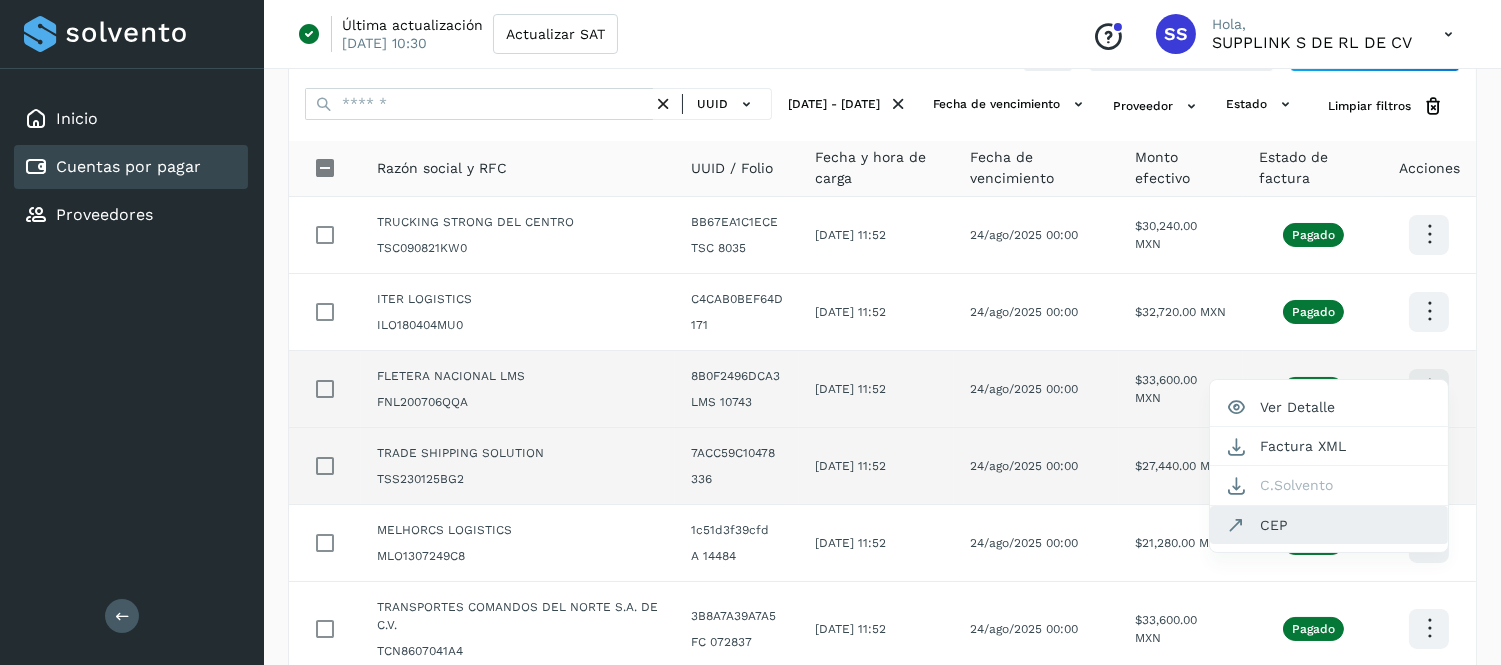 click on "CEP" 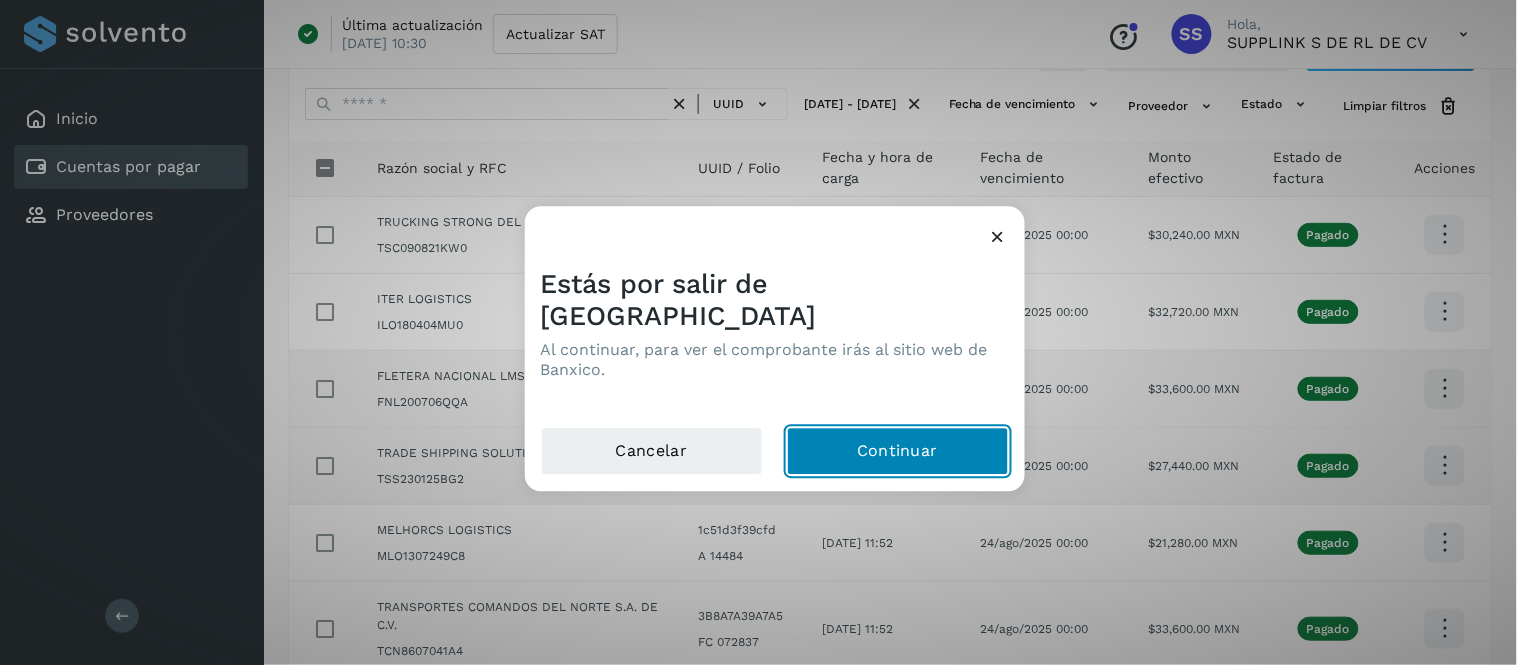 click on "Continuar" 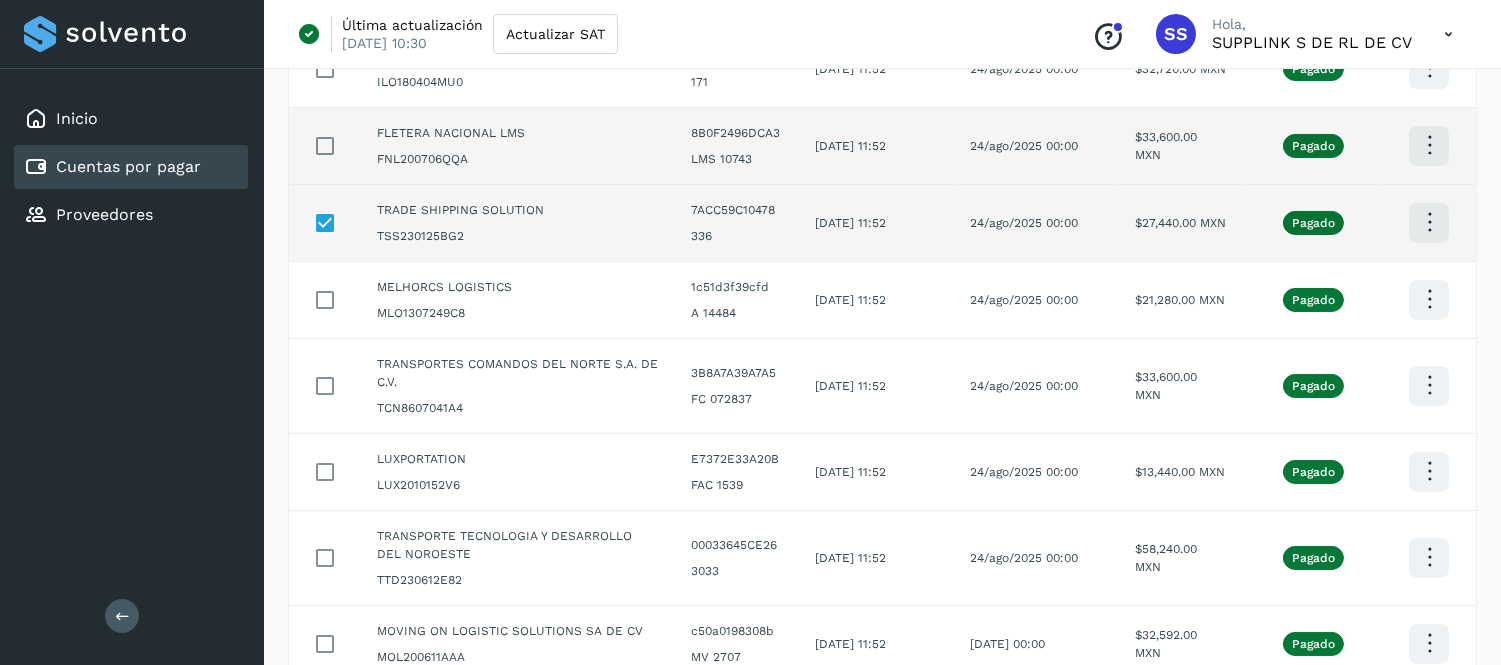 scroll, scrollTop: 342, scrollLeft: 0, axis: vertical 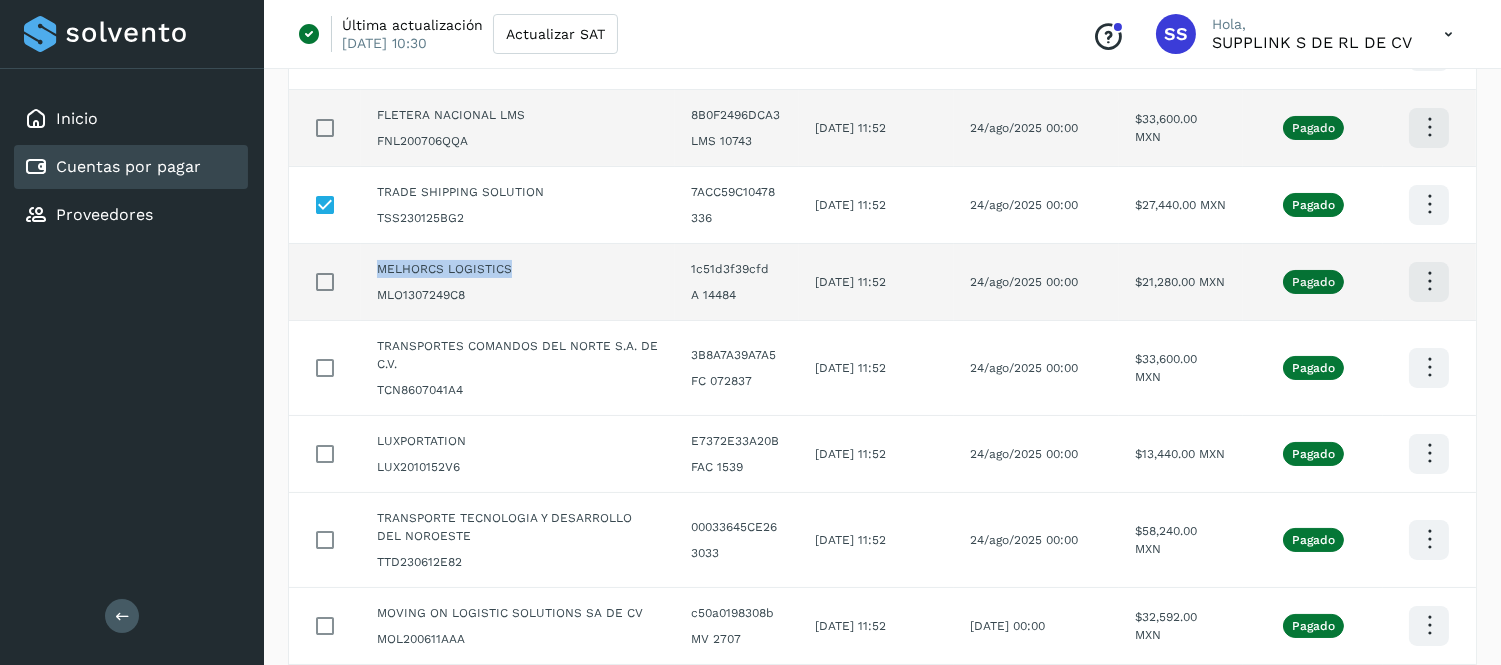 drag, startPoint x: 511, startPoint y: 273, endPoint x: 376, endPoint y: 271, distance: 135.01482 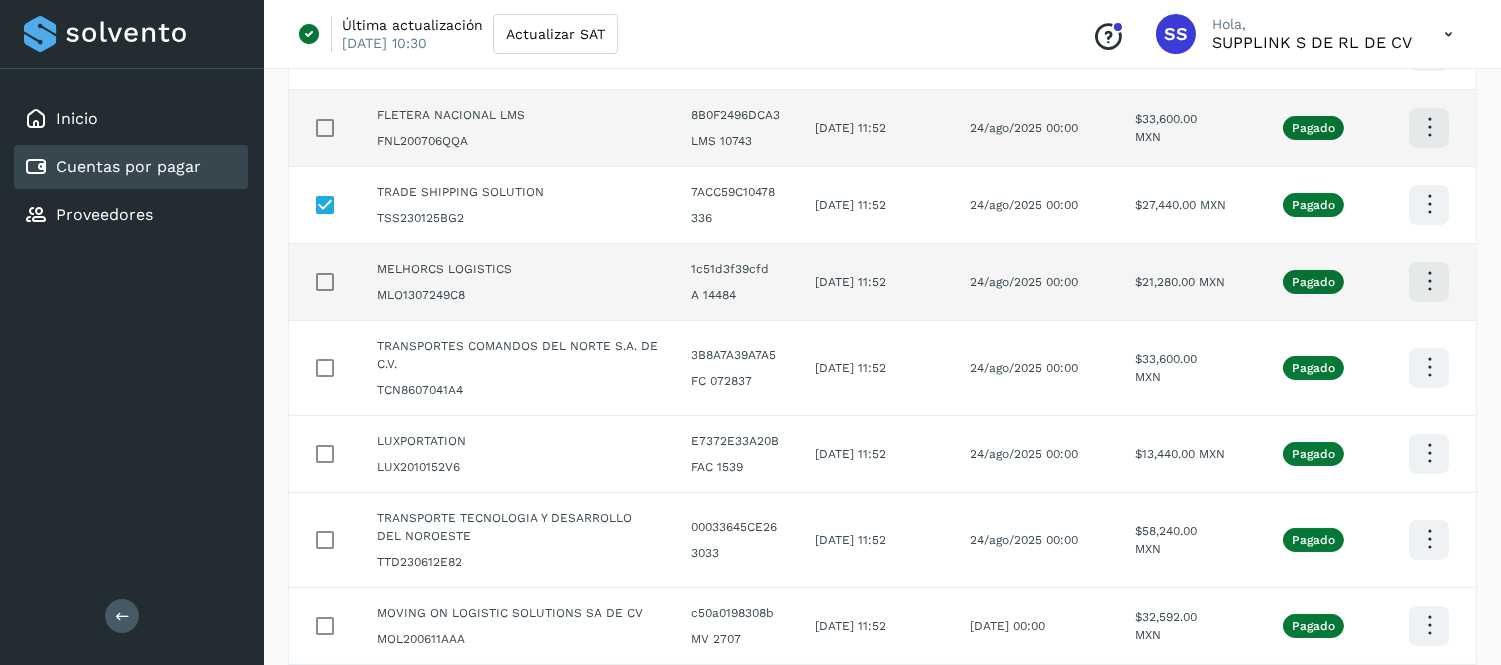click at bounding box center (1429, -27) 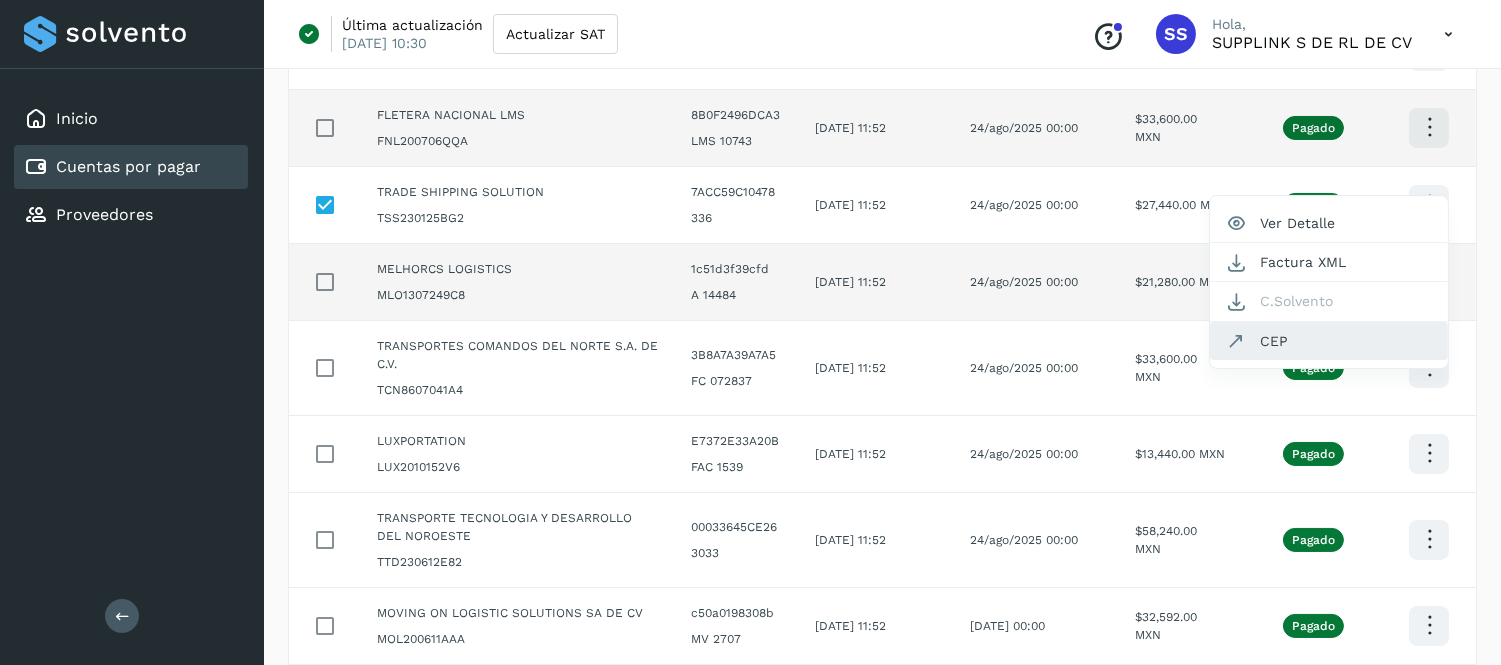 click on "CEP" 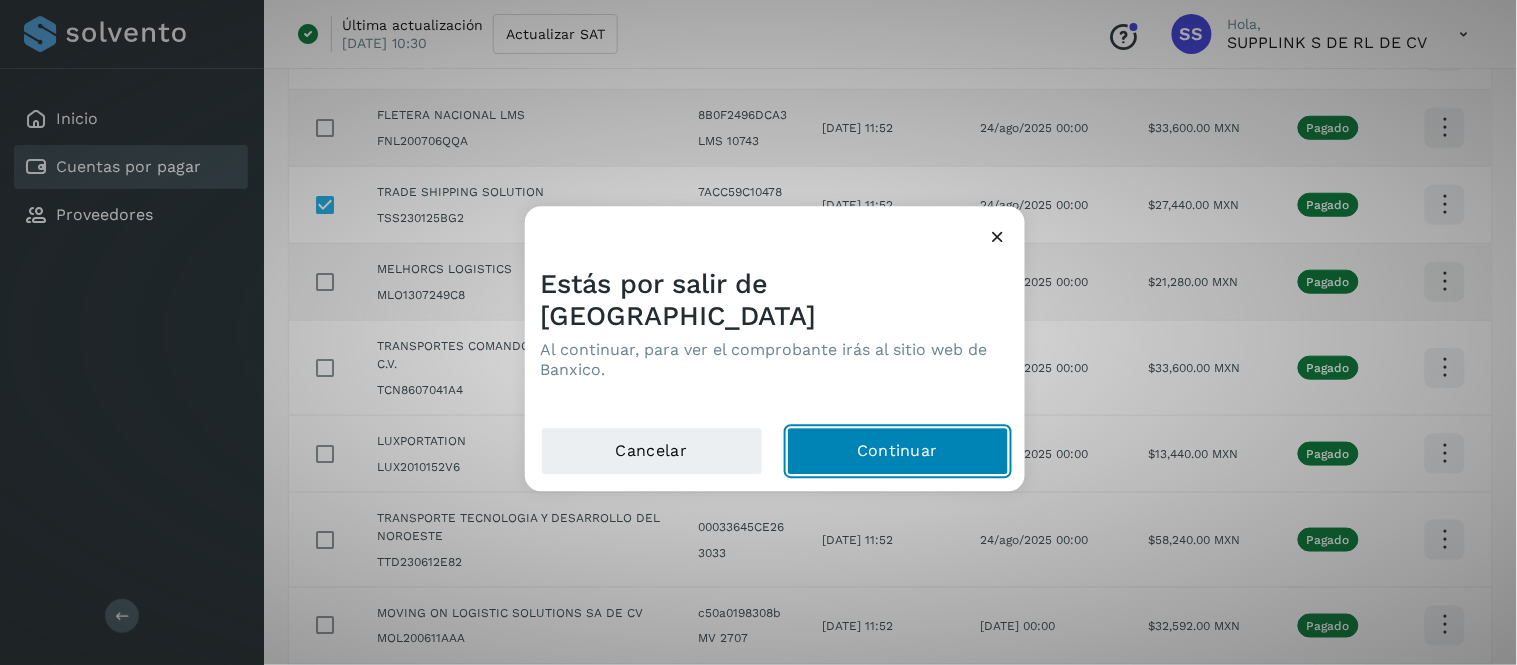 click on "Continuar" 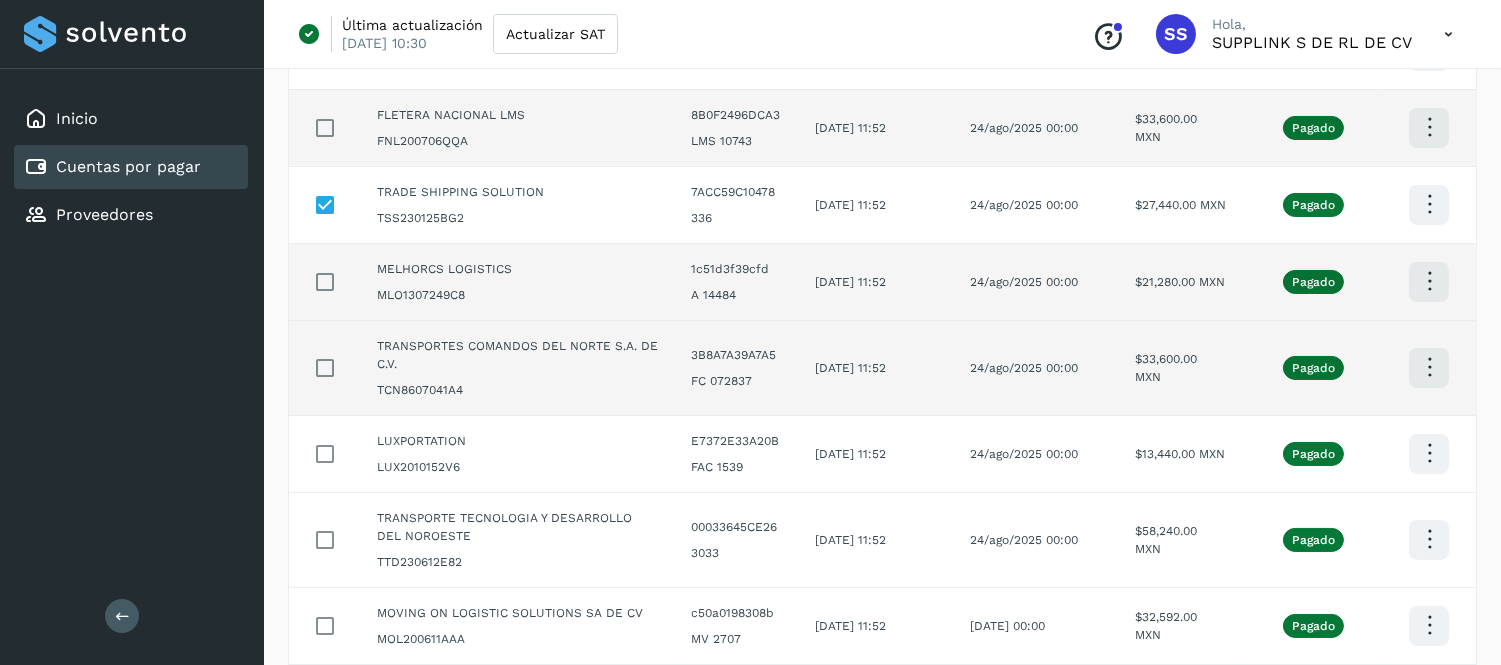click at bounding box center (1429, -27) 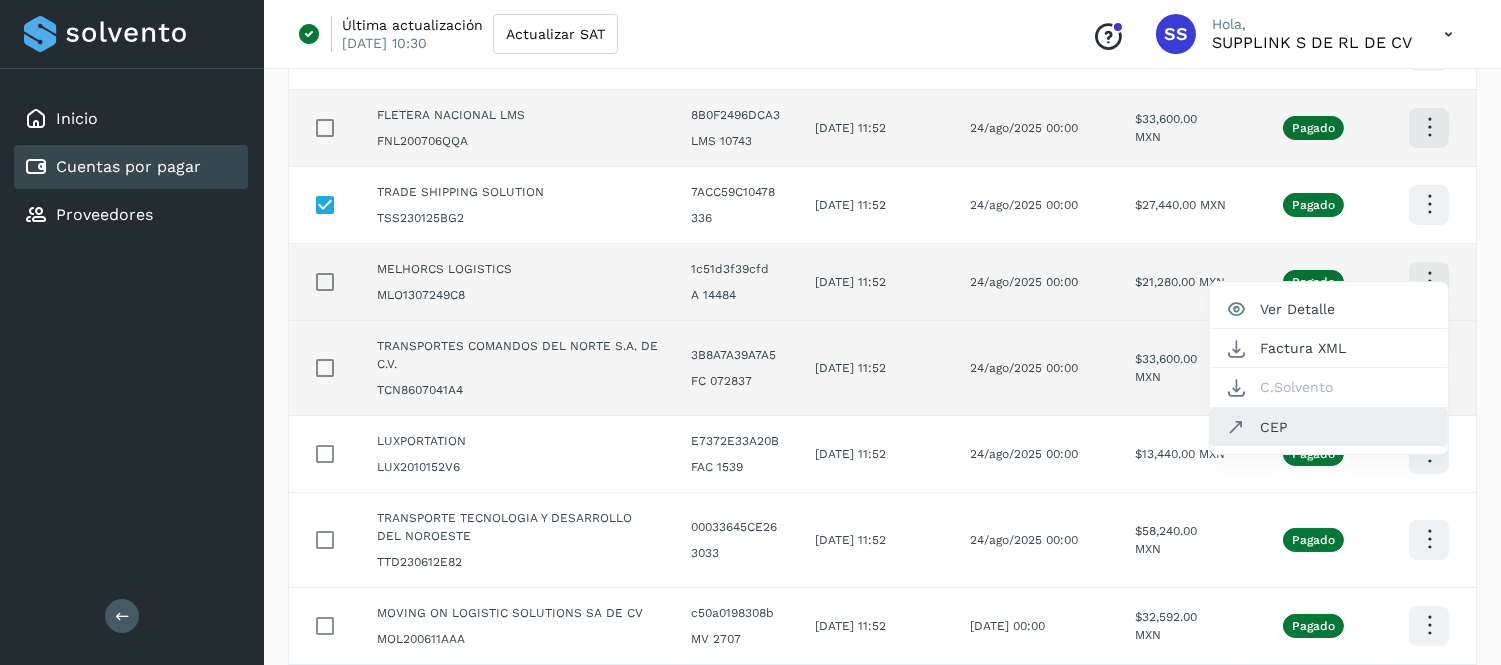 click on "CEP" 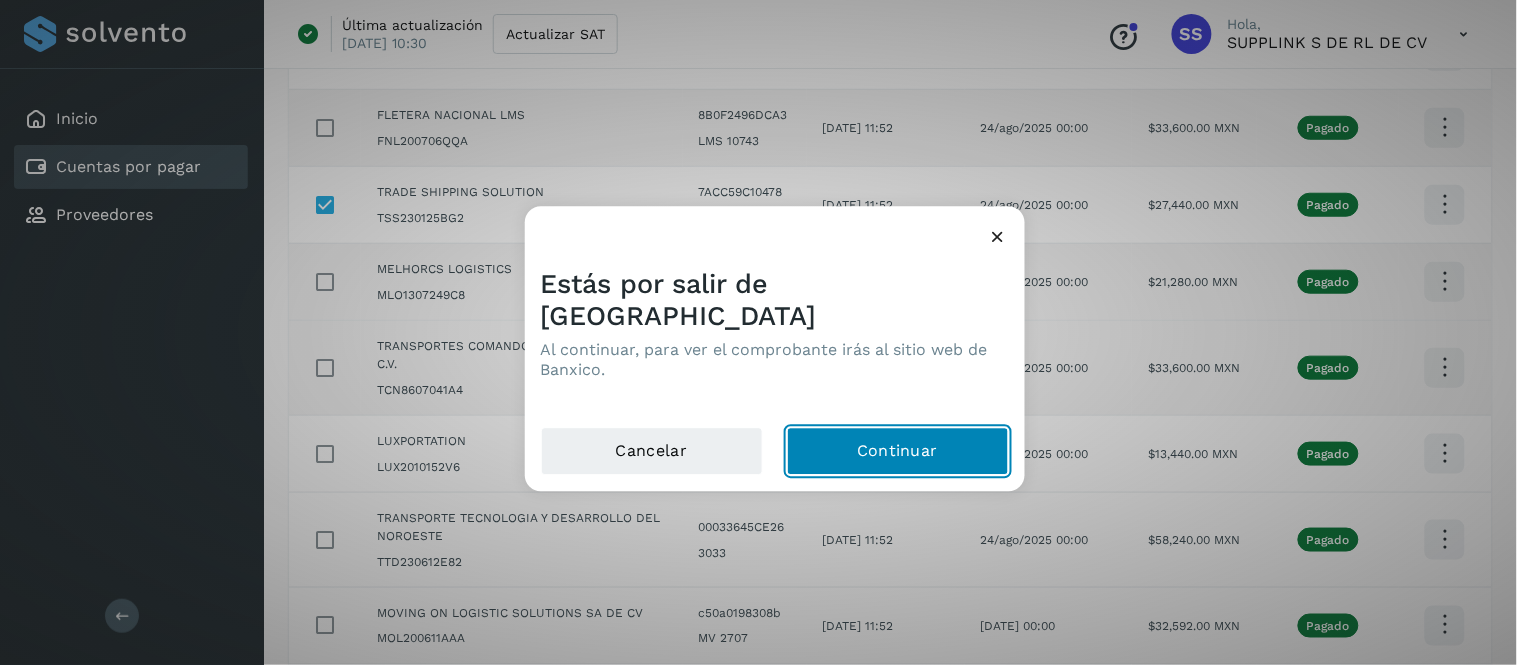 click on "Continuar" 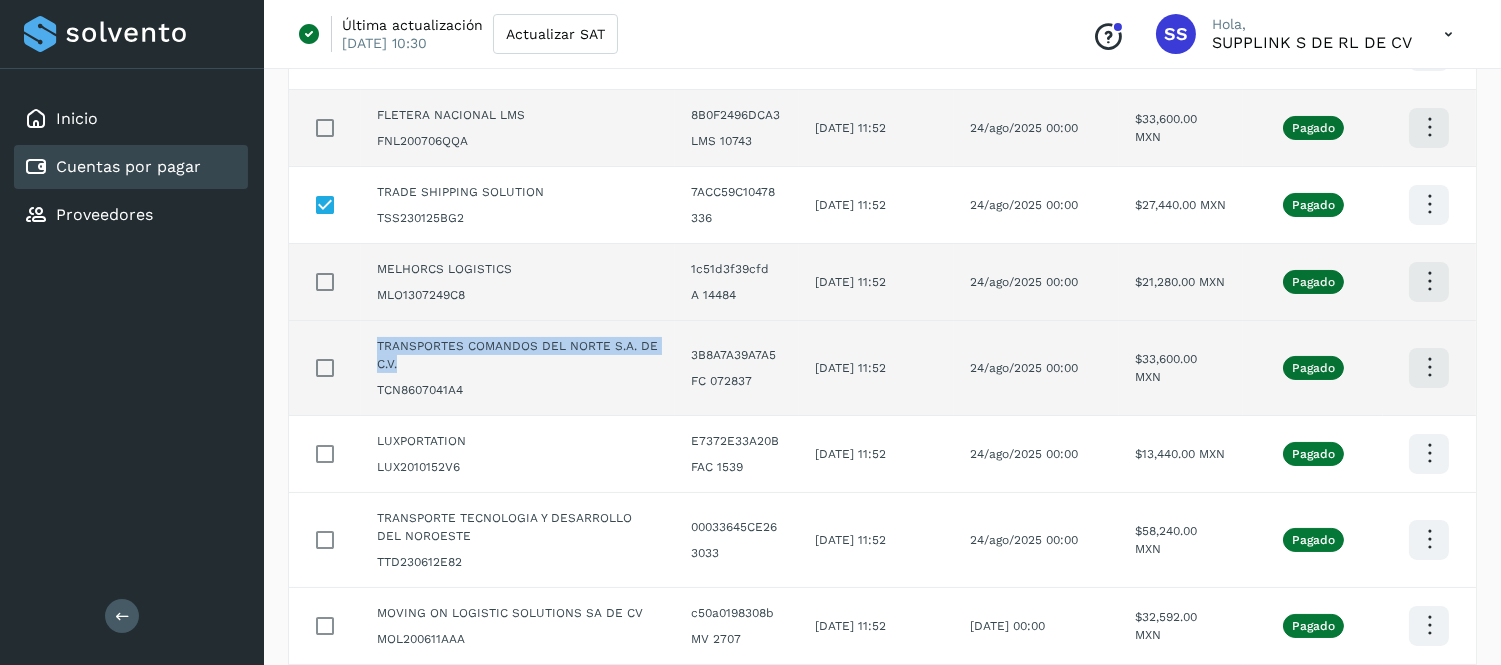 drag, startPoint x: 403, startPoint y: 365, endPoint x: 376, endPoint y: 348, distance: 31.906113 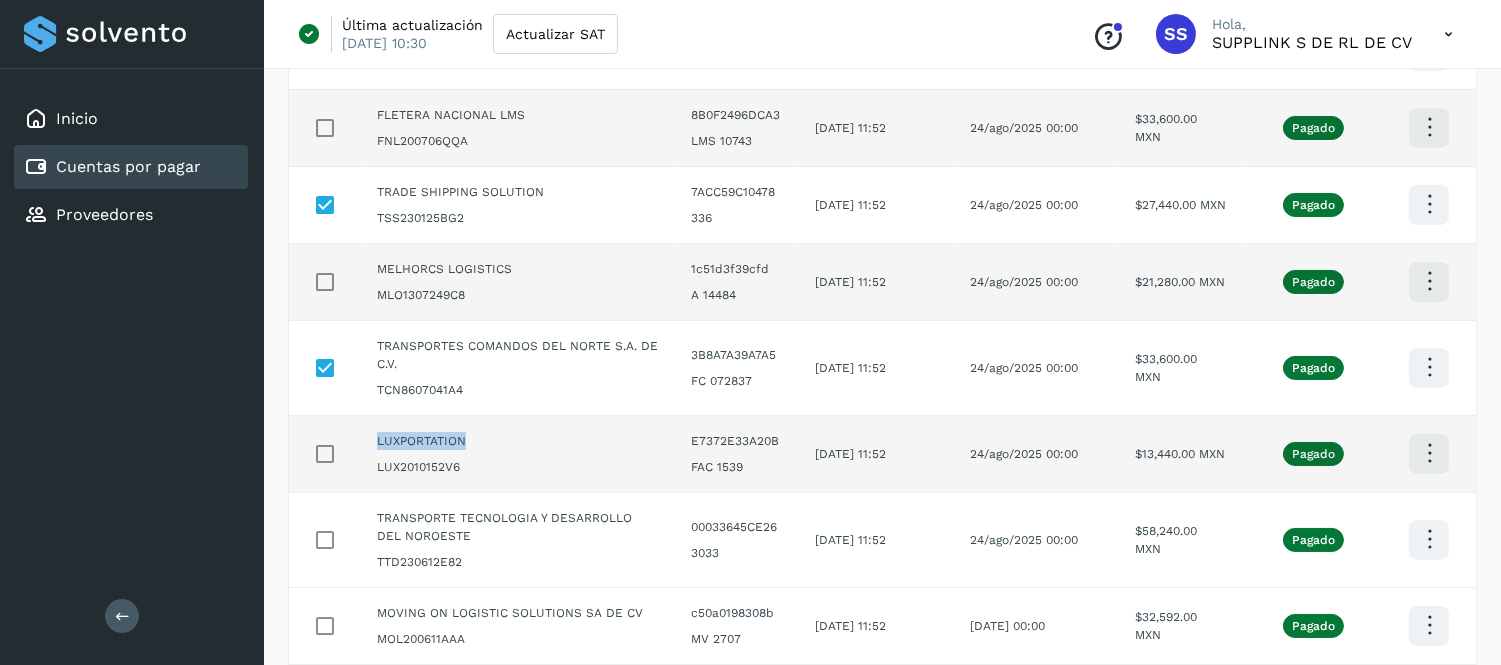 drag, startPoint x: 467, startPoint y: 438, endPoint x: 374, endPoint y: 442, distance: 93.08598 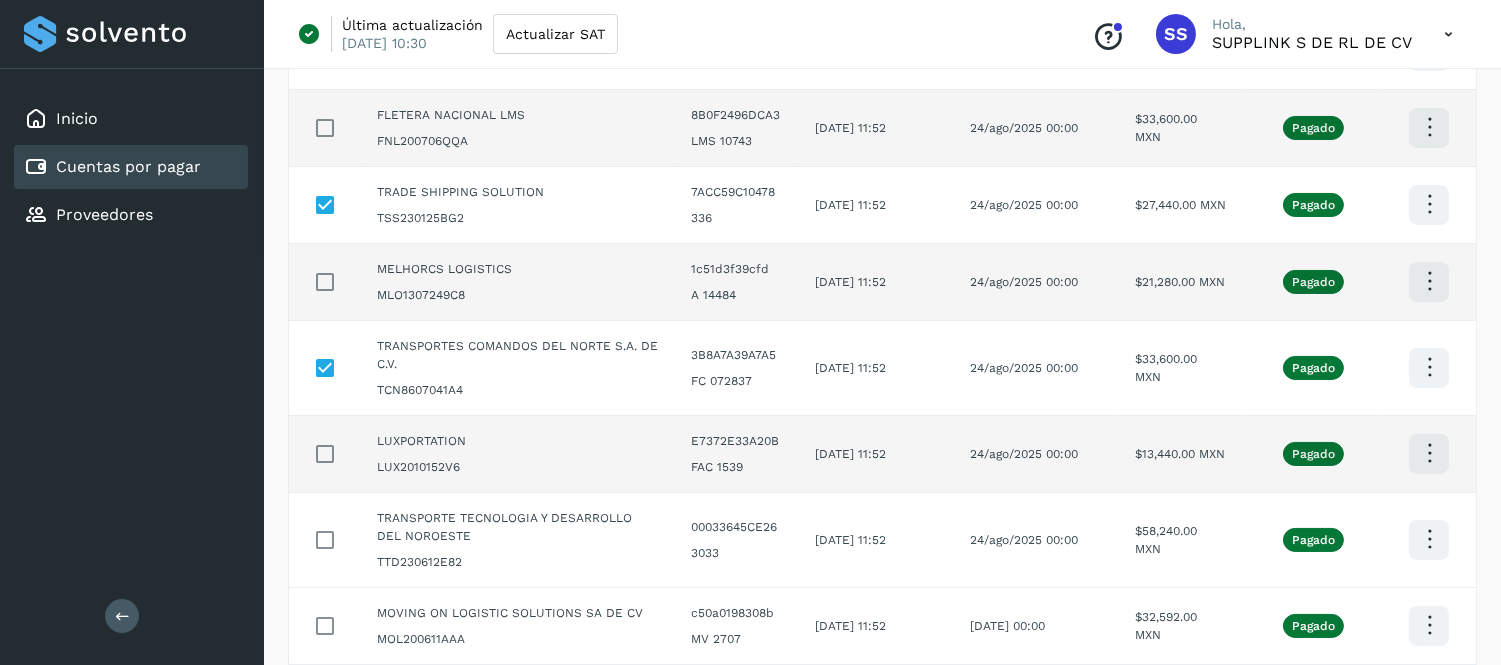 click at bounding box center (1429, -27) 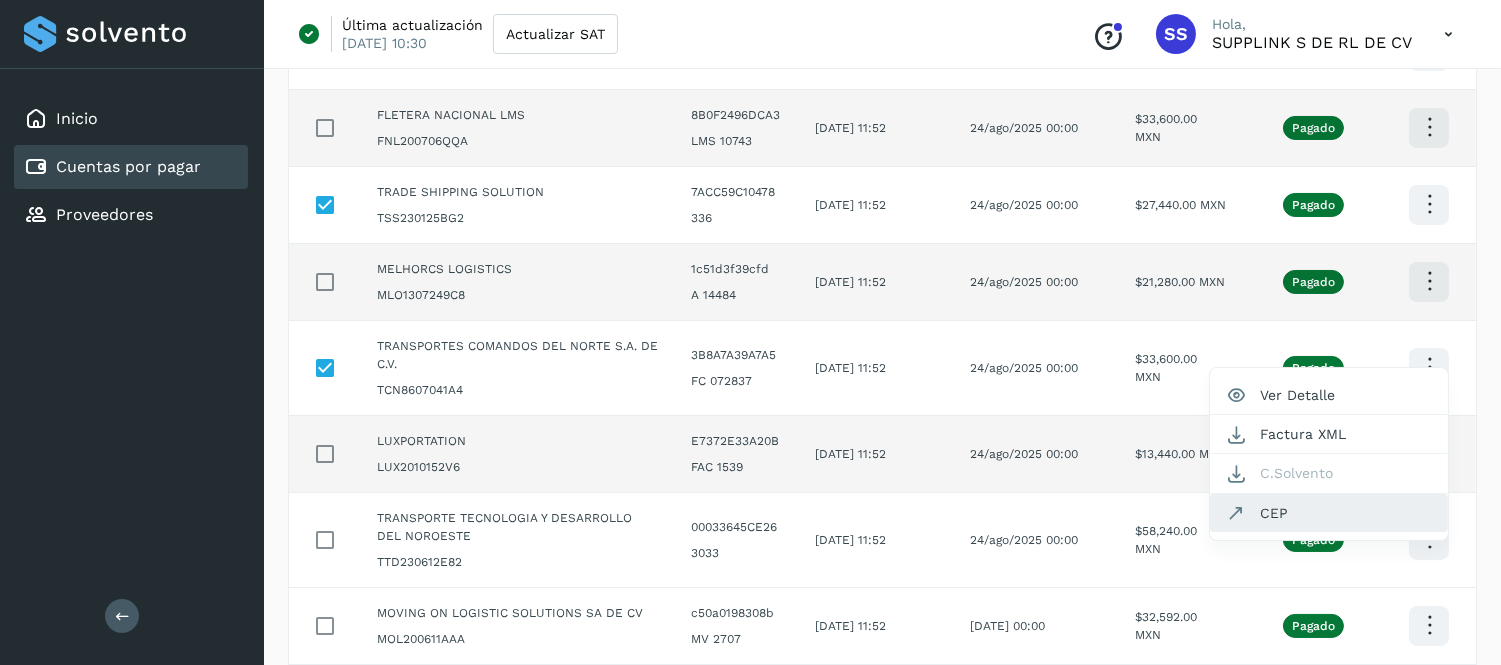 click on "CEP" 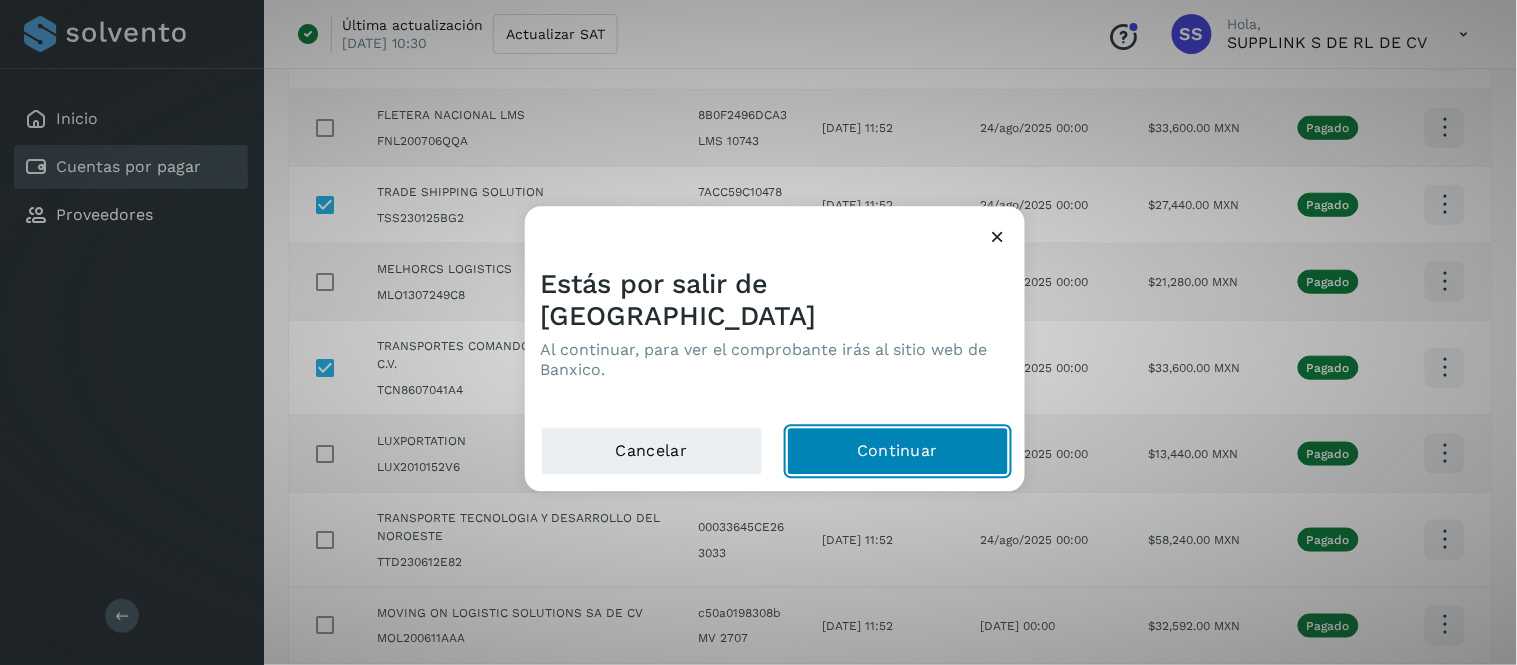 click on "Continuar" 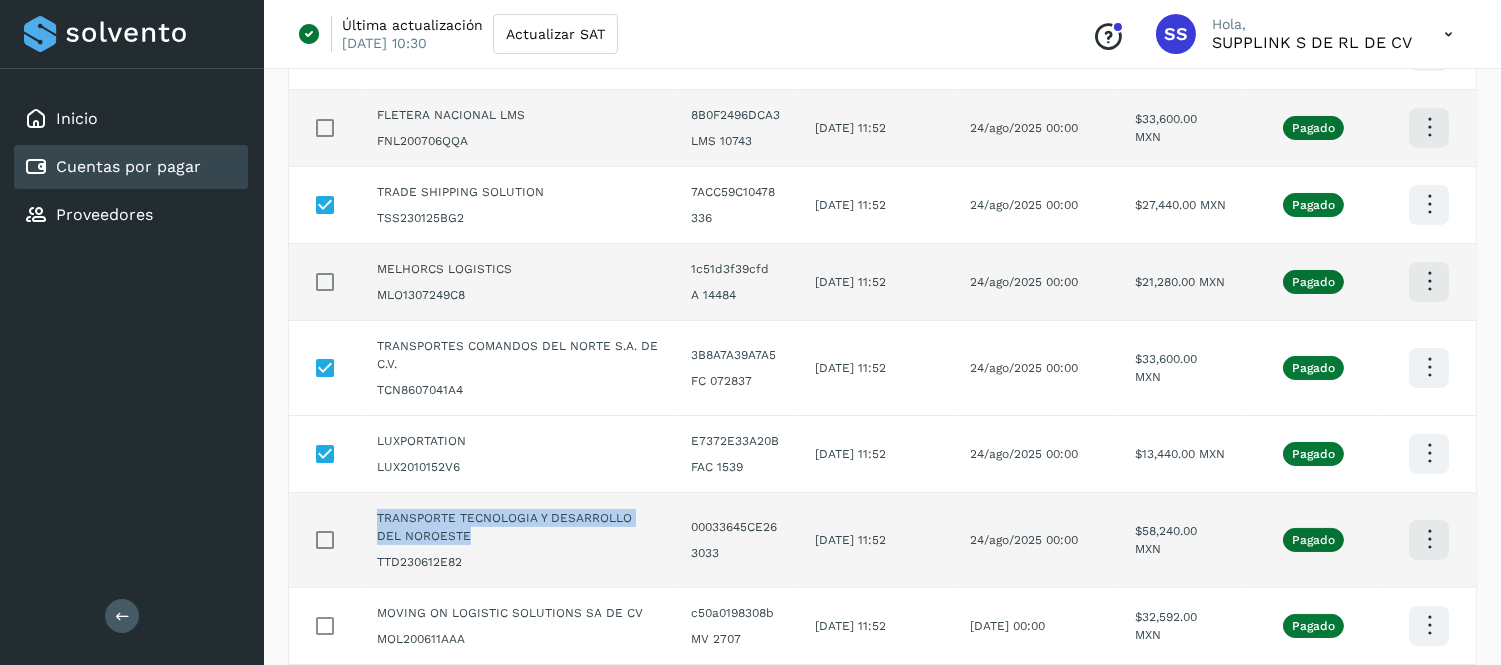 drag, startPoint x: 445, startPoint y: 533, endPoint x: 372, endPoint y: 514, distance: 75.43209 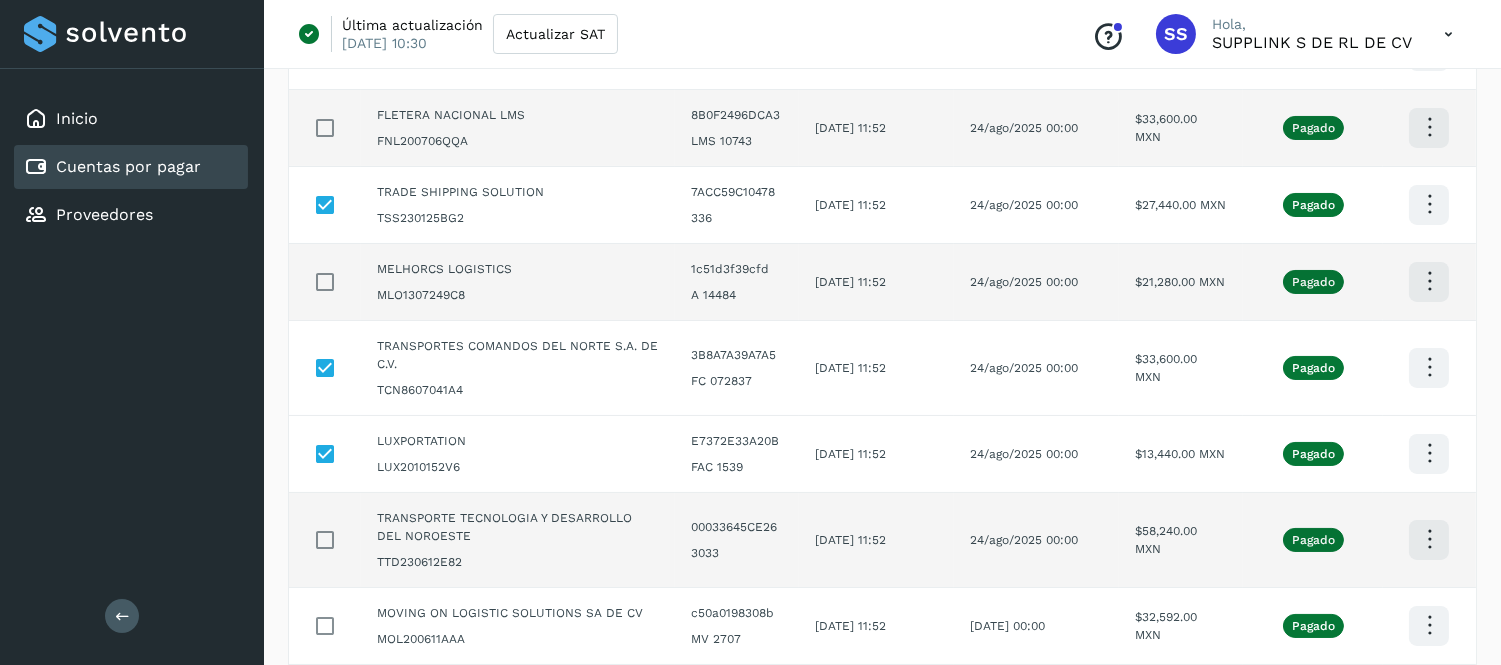 click at bounding box center (1429, -27) 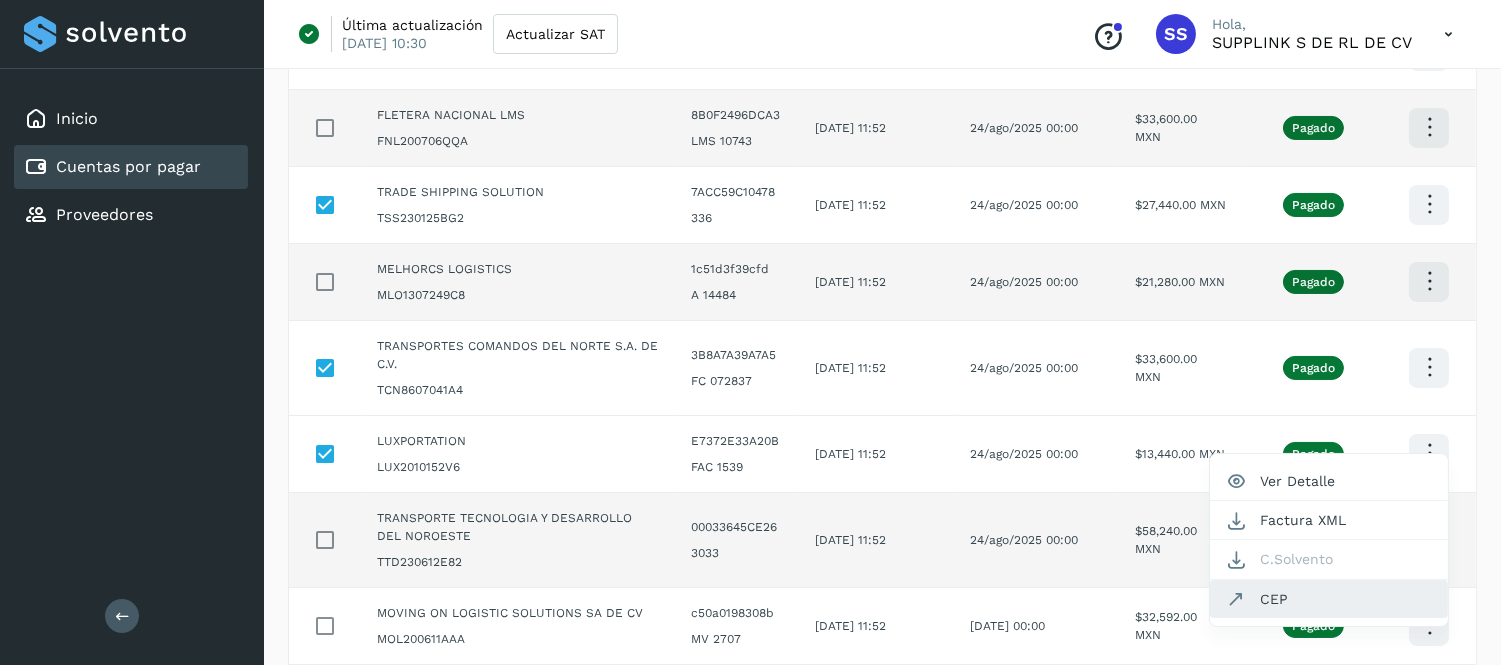 click on "CEP" 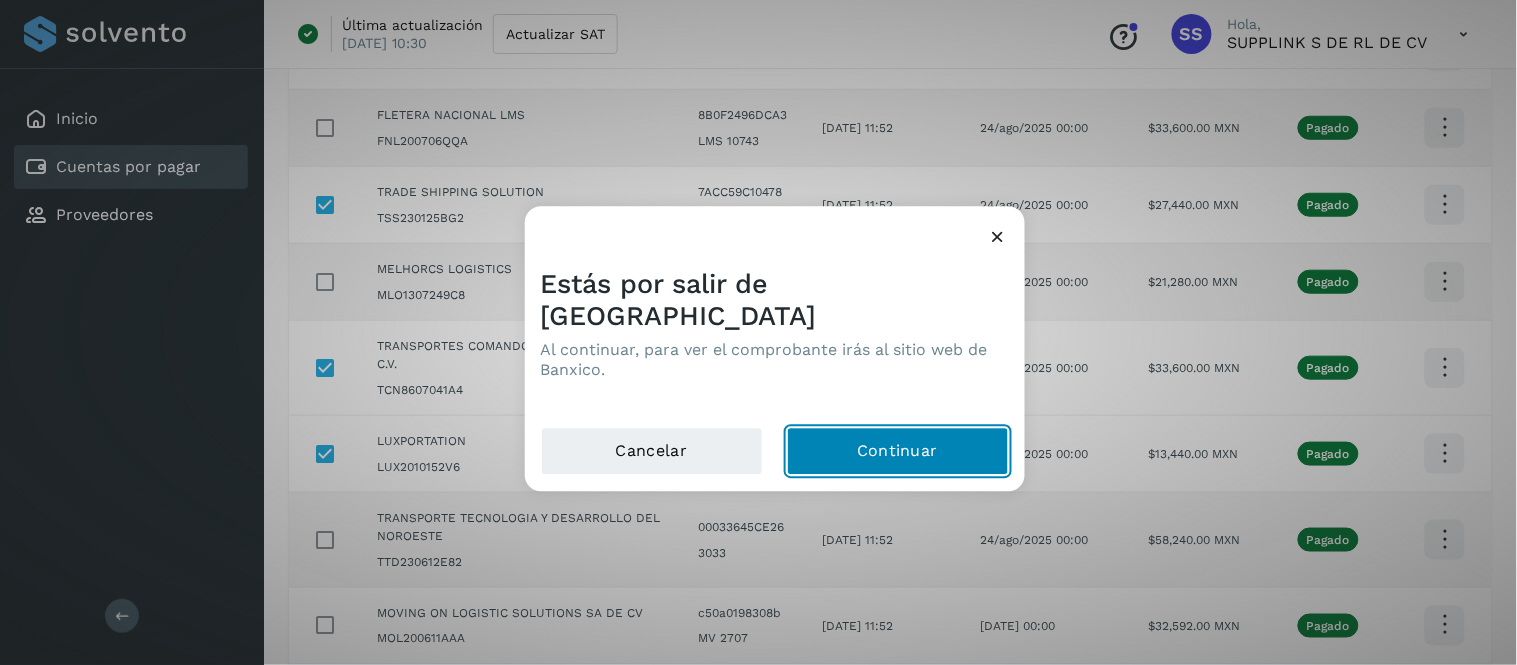 click on "Continuar" 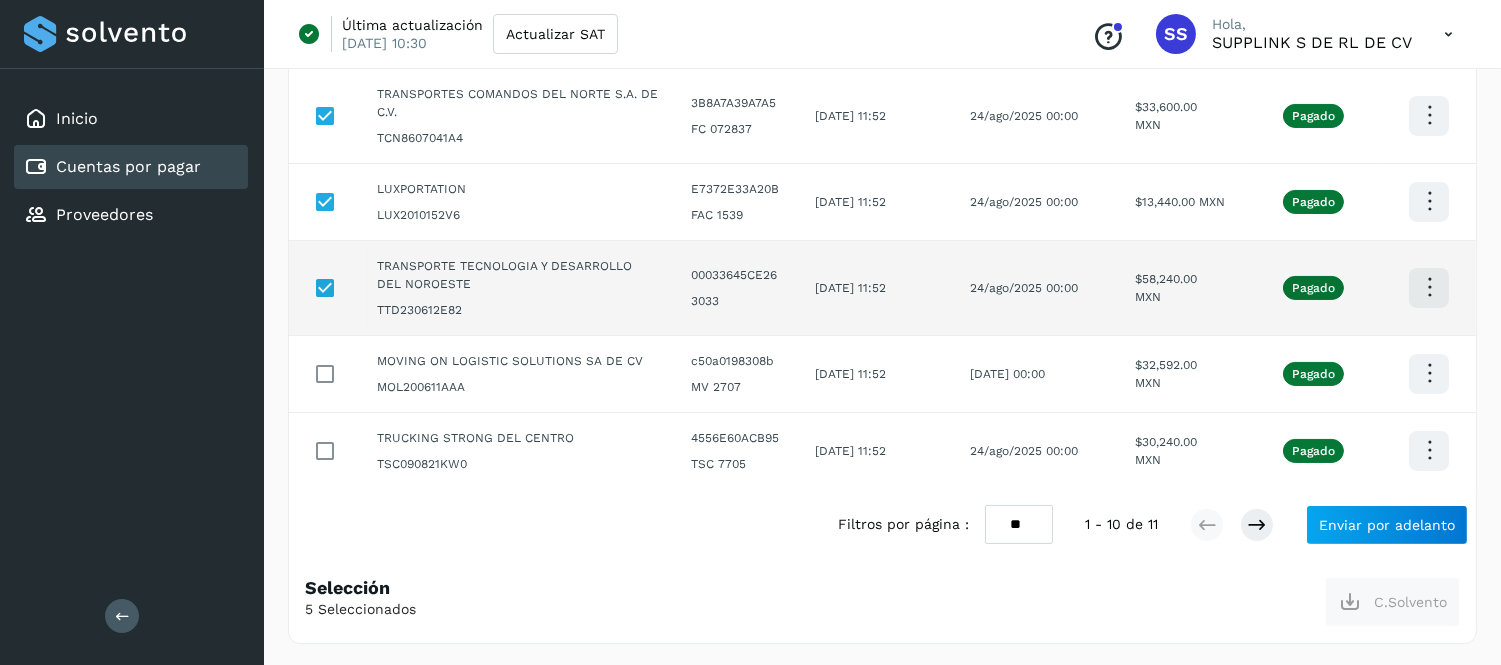 scroll, scrollTop: 597, scrollLeft: 0, axis: vertical 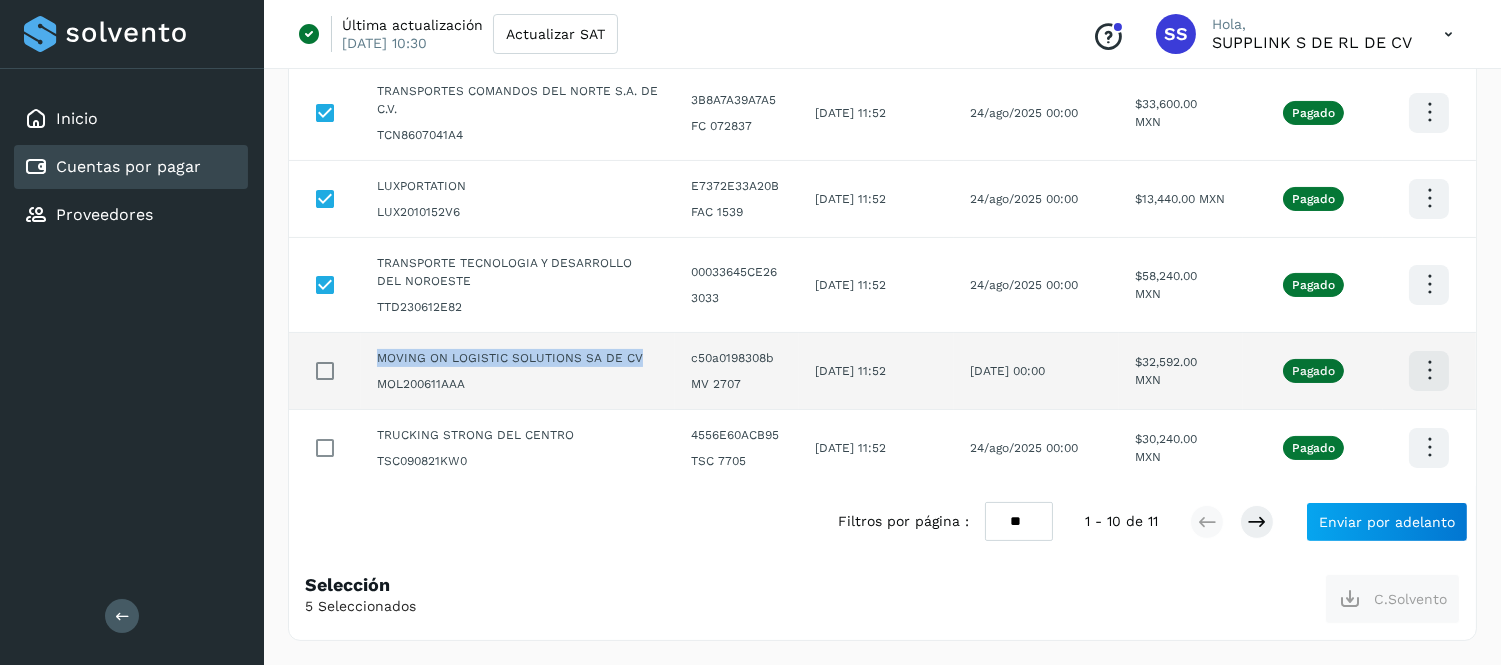drag, startPoint x: 644, startPoint y: 352, endPoint x: 357, endPoint y: 356, distance: 287.02786 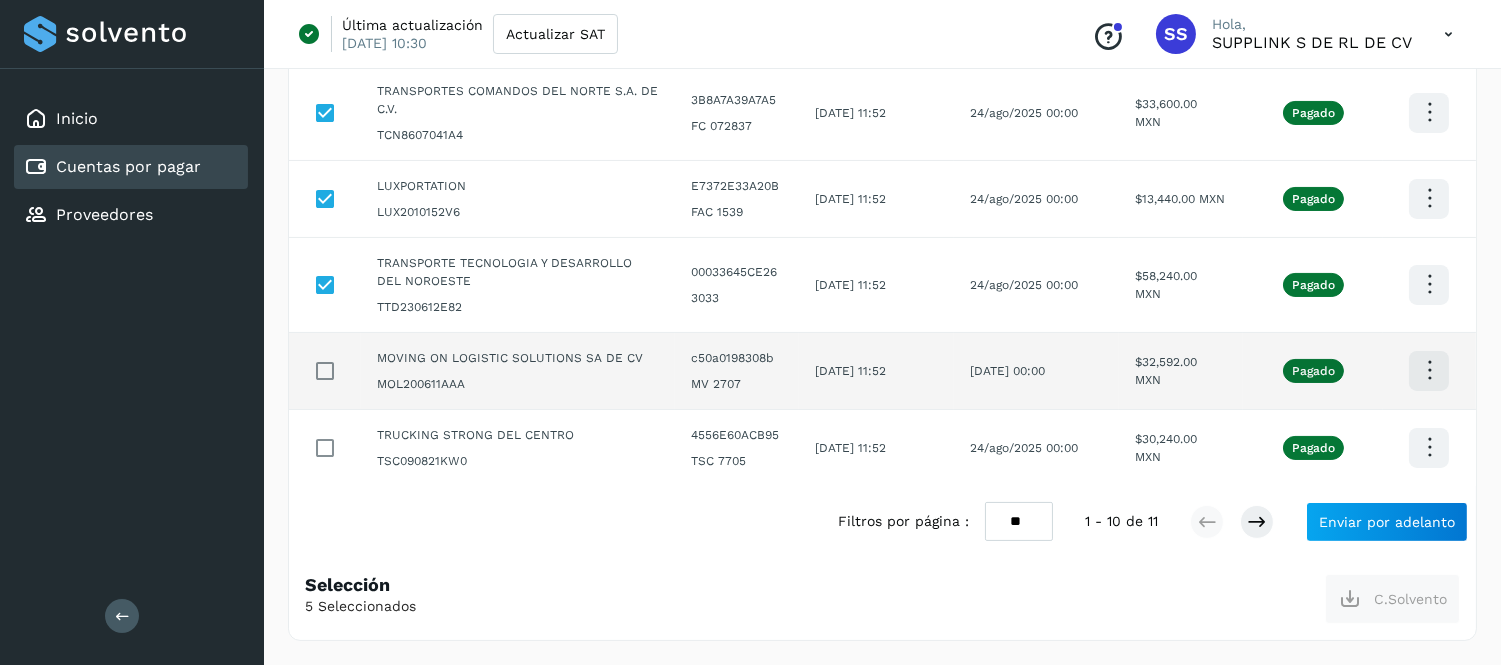 click at bounding box center [1429, -282] 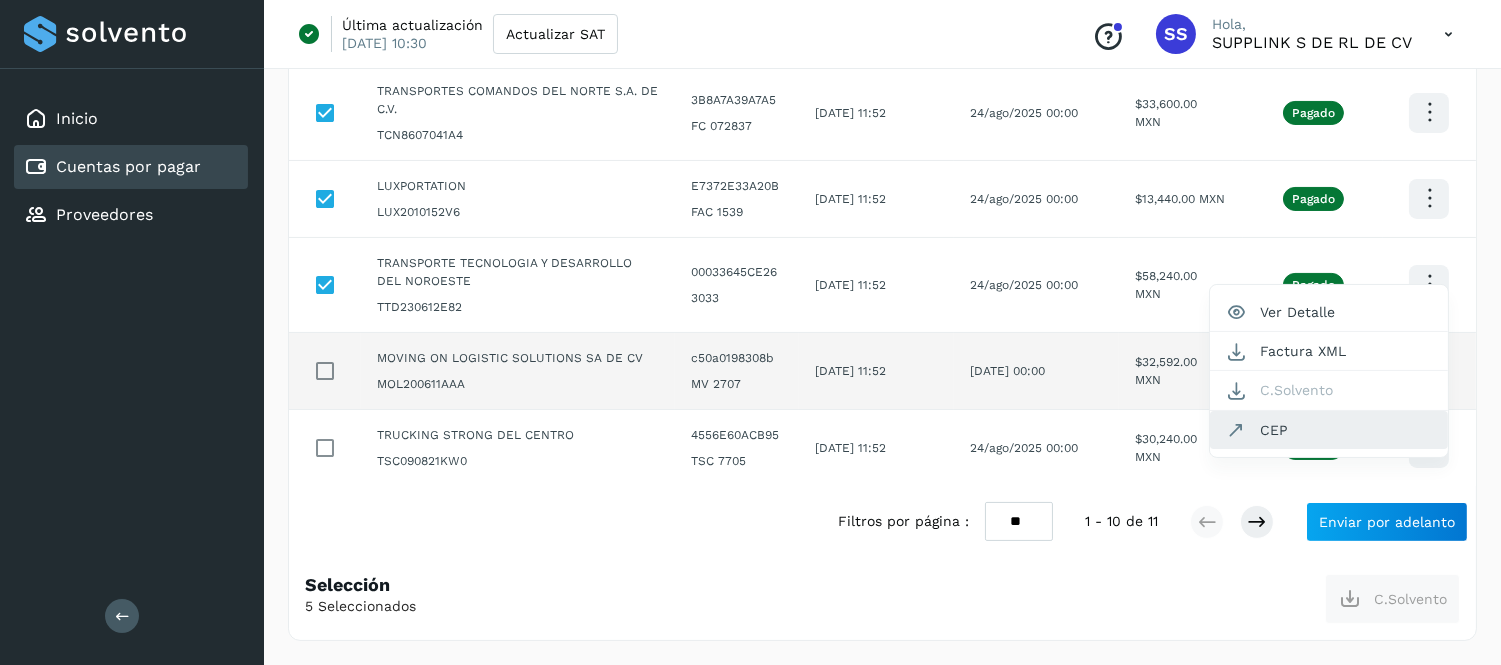 click on "CEP" 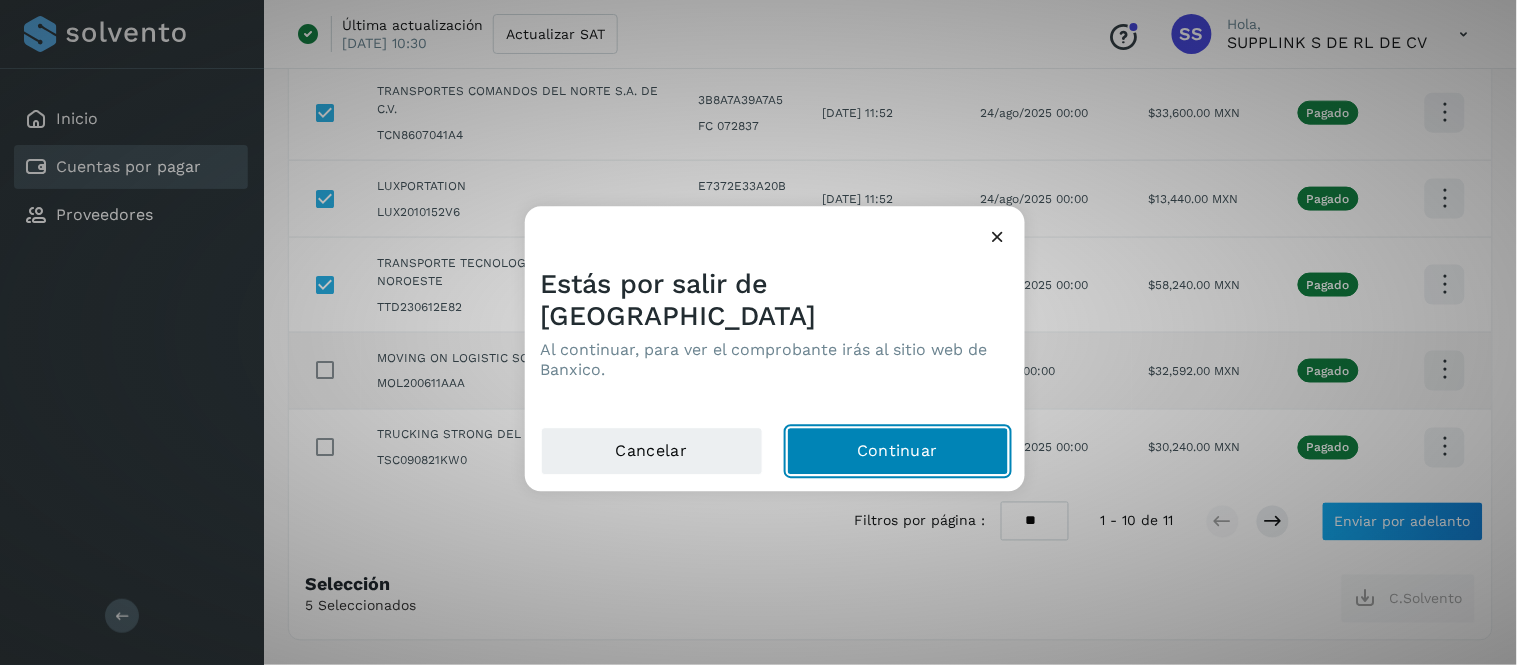 click on "Continuar" 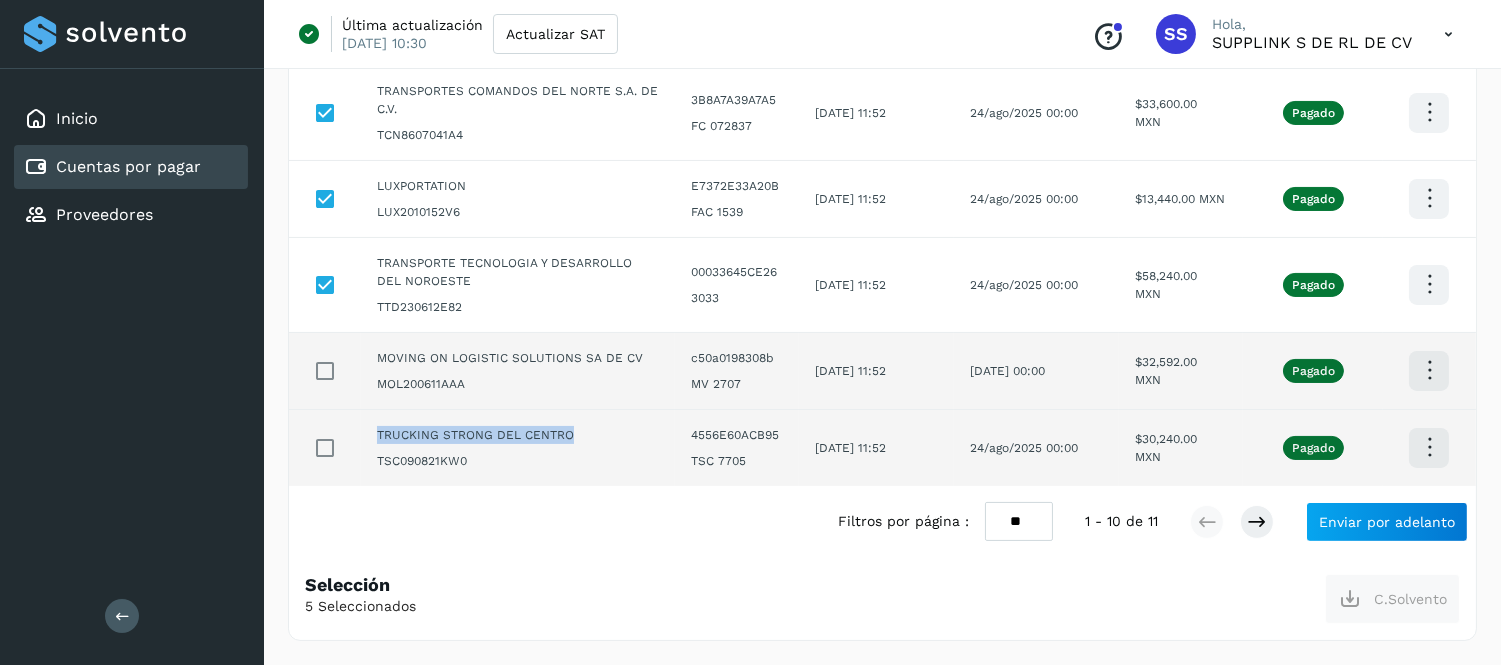 drag, startPoint x: 577, startPoint y: 432, endPoint x: 357, endPoint y: 444, distance: 220.32703 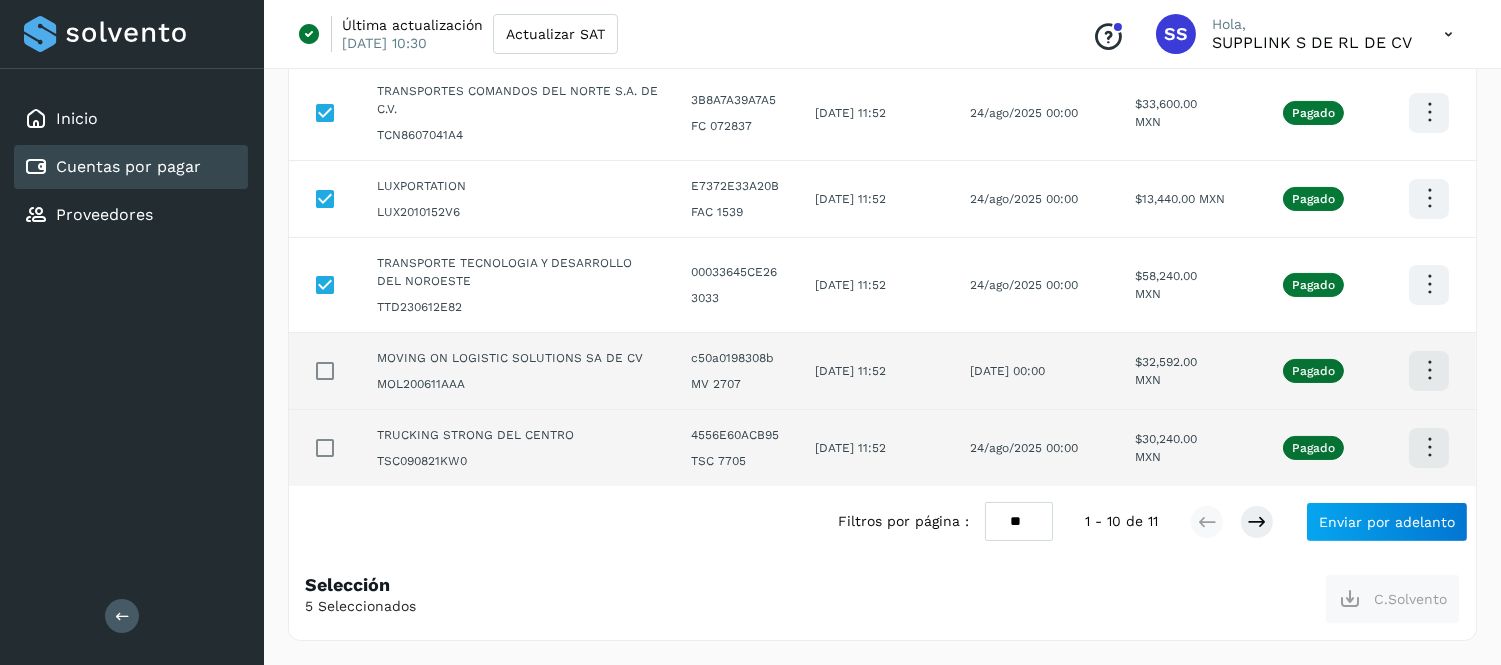 click at bounding box center [1429, -282] 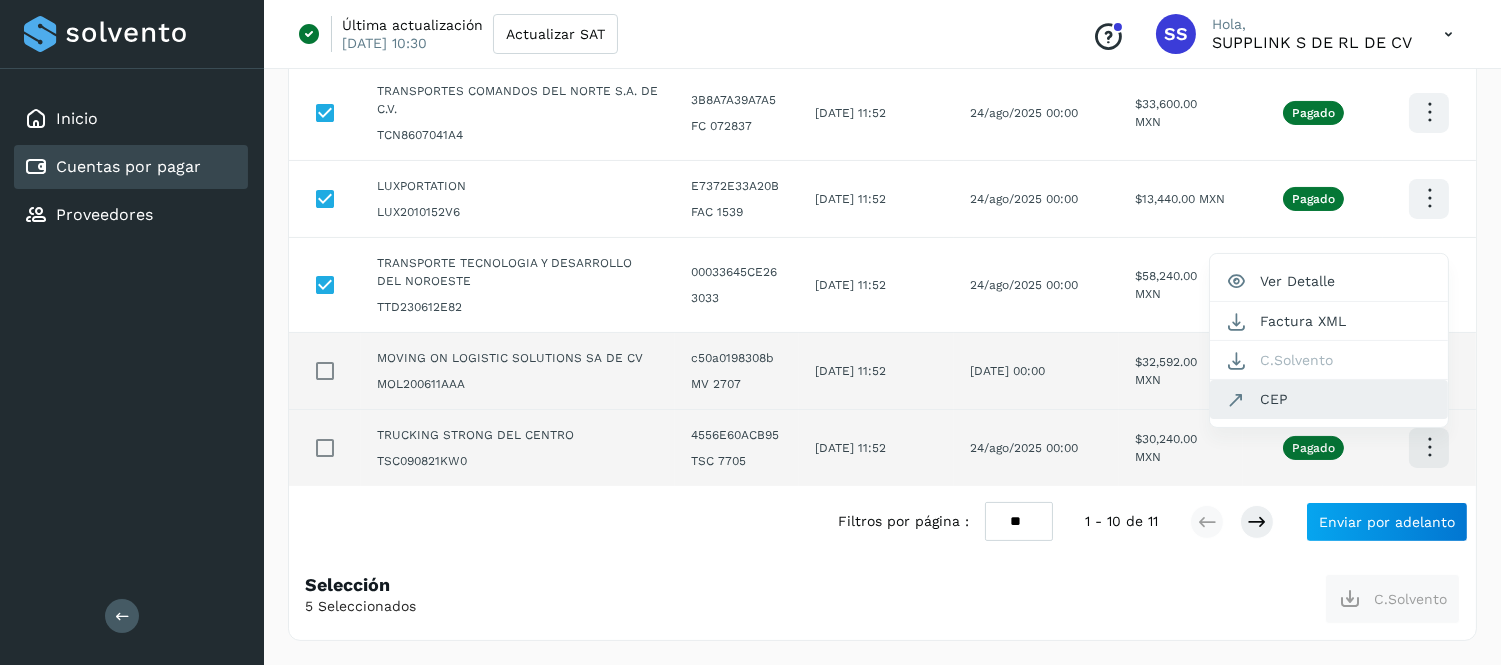 click on "CEP" 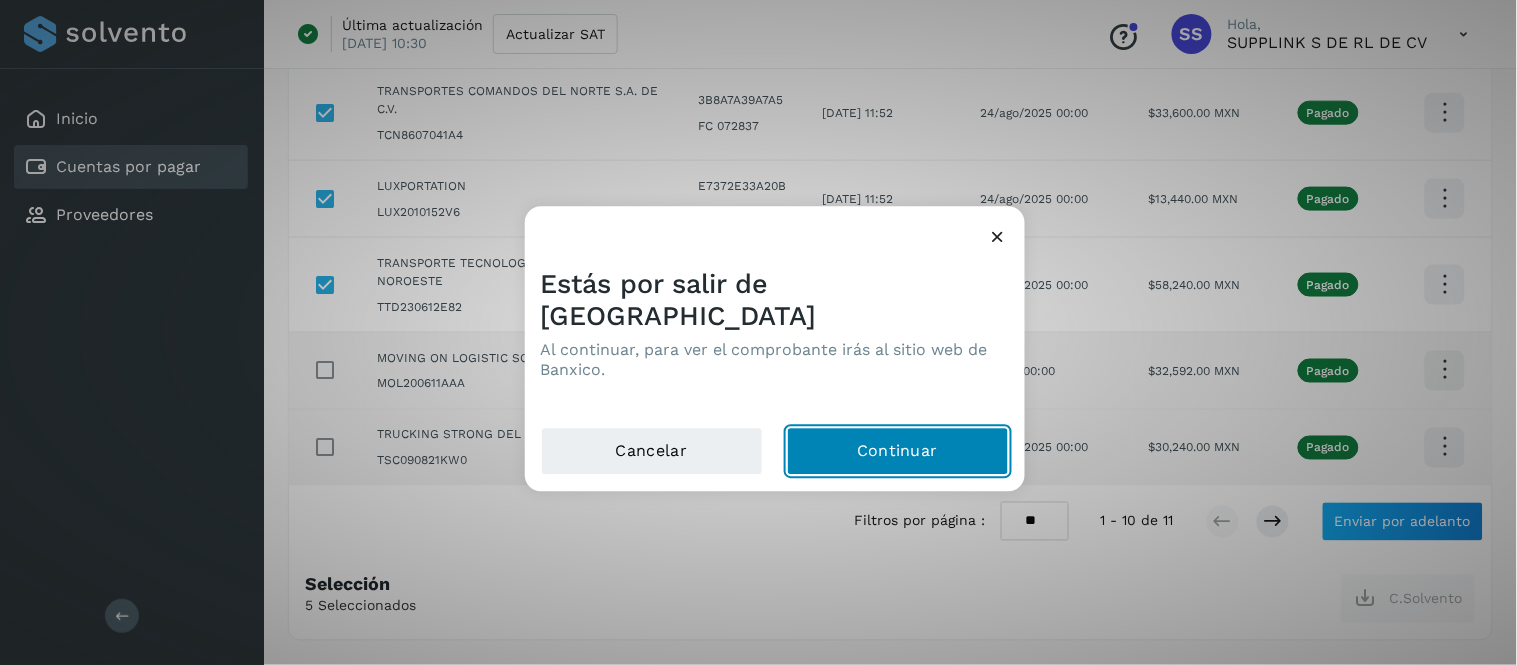 click on "Continuar" 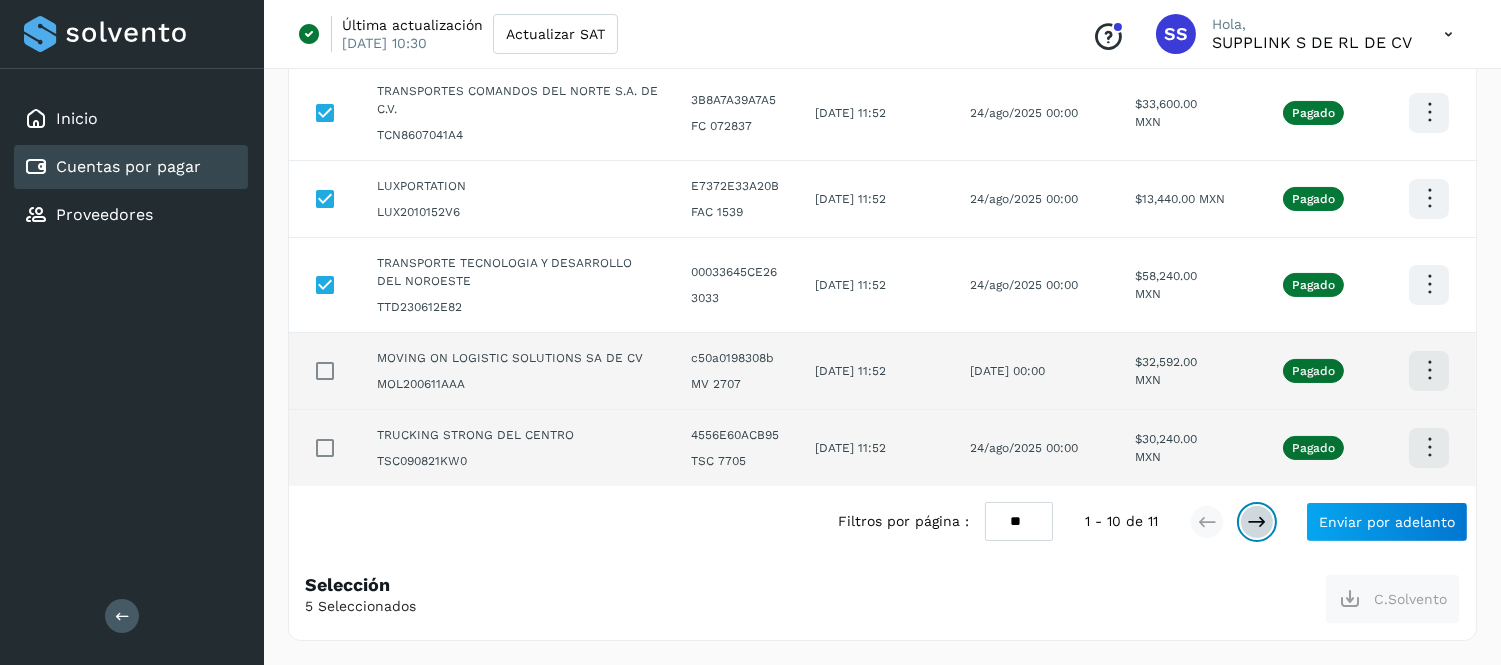 click at bounding box center (1257, 522) 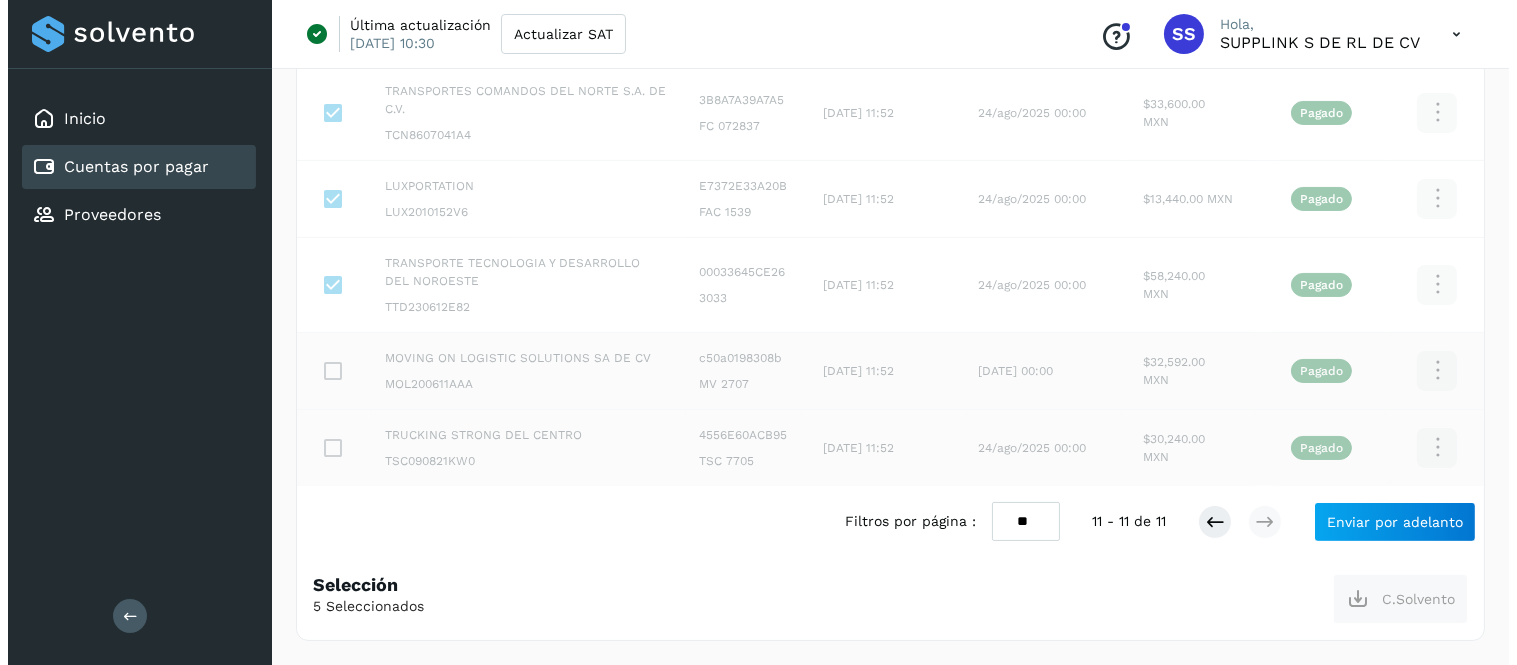scroll, scrollTop: 0, scrollLeft: 0, axis: both 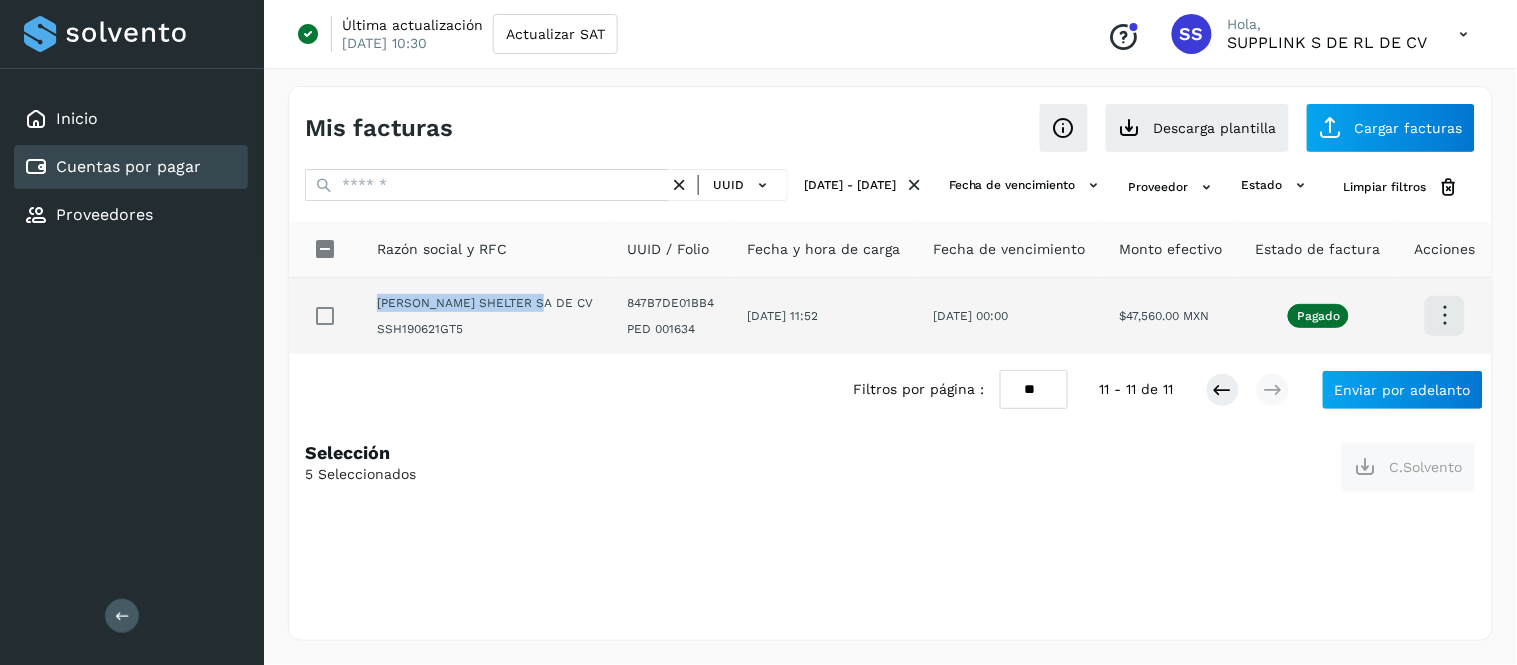 drag, startPoint x: 543, startPoint y: 298, endPoint x: 375, endPoint y: 300, distance: 168.0119 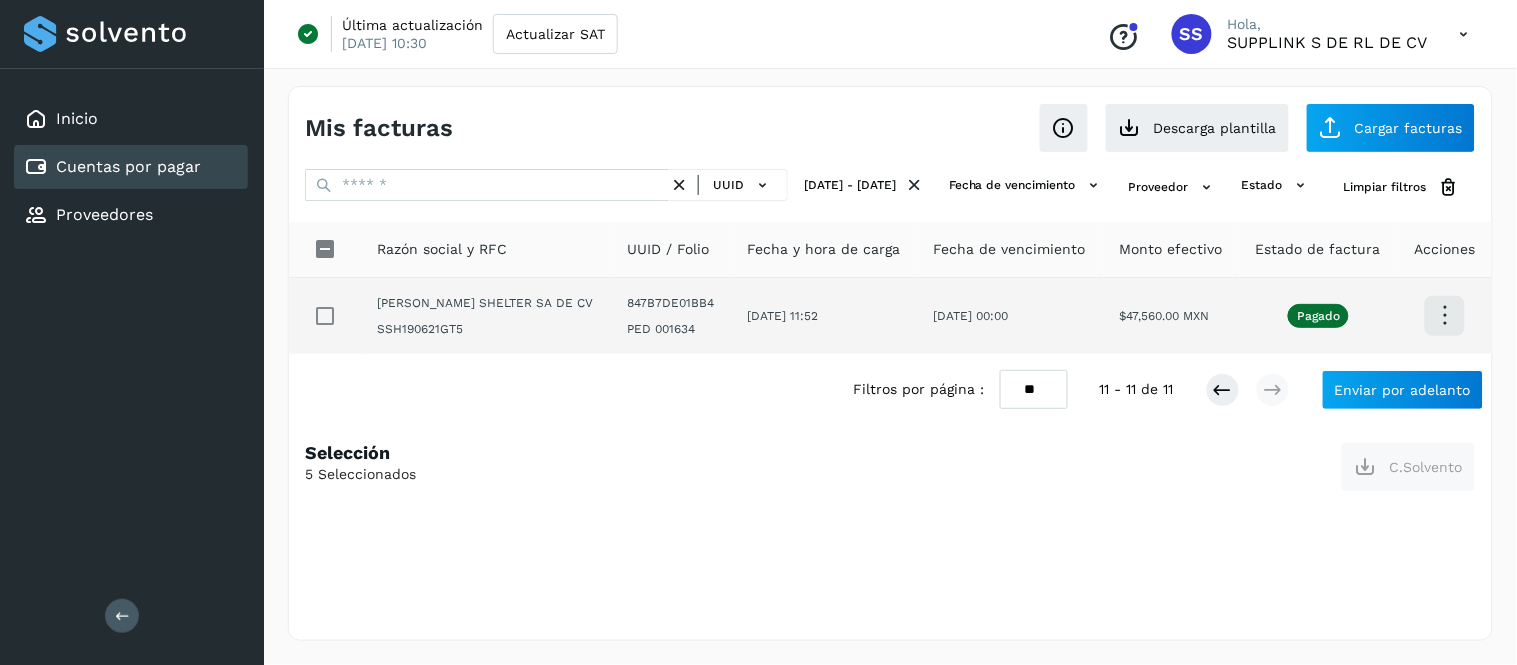 click at bounding box center (1445, 315) 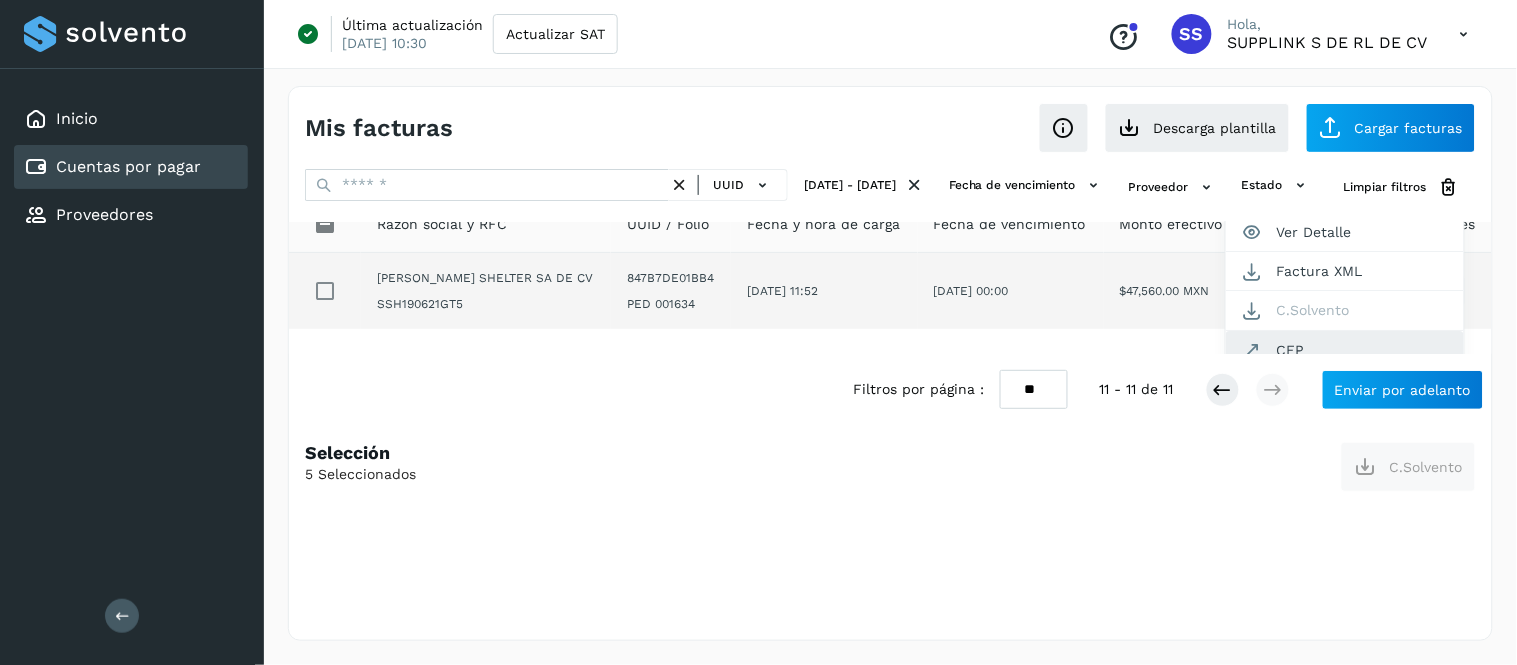 click on "CEP" 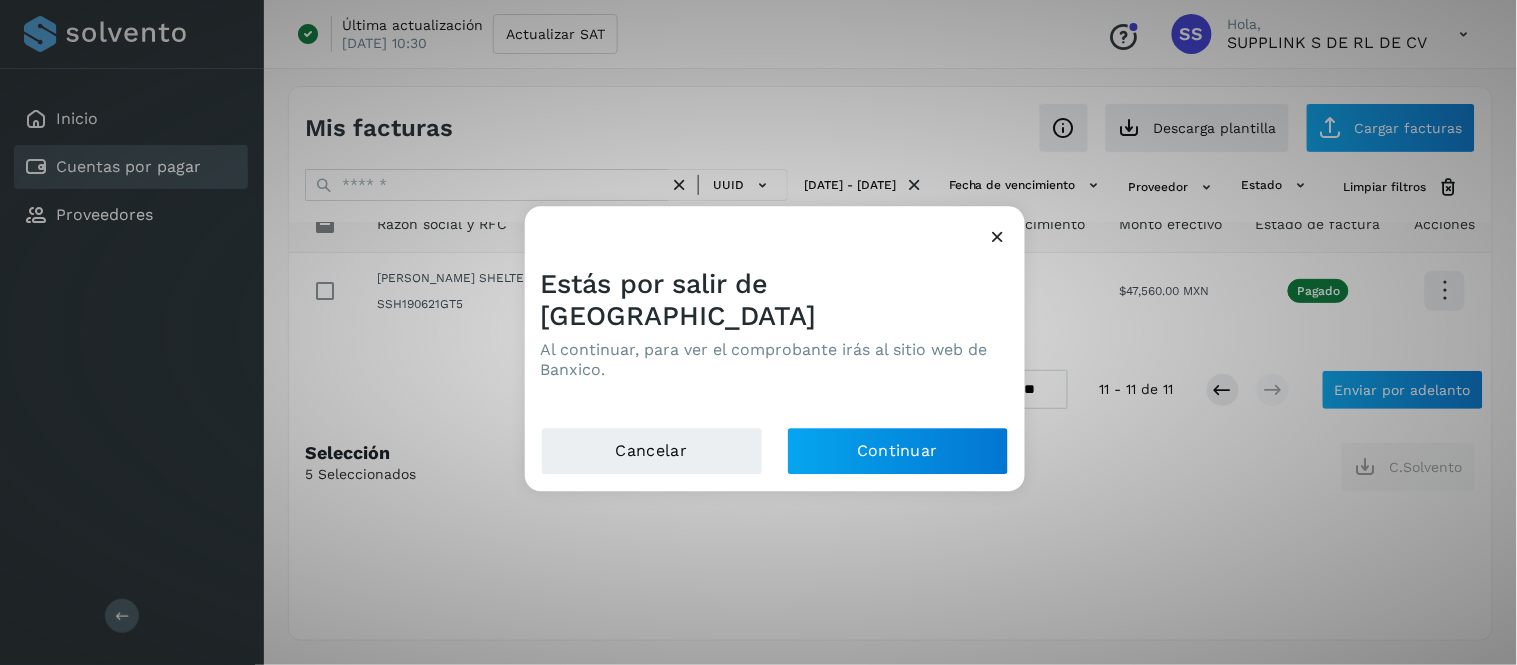 scroll, scrollTop: 0, scrollLeft: 0, axis: both 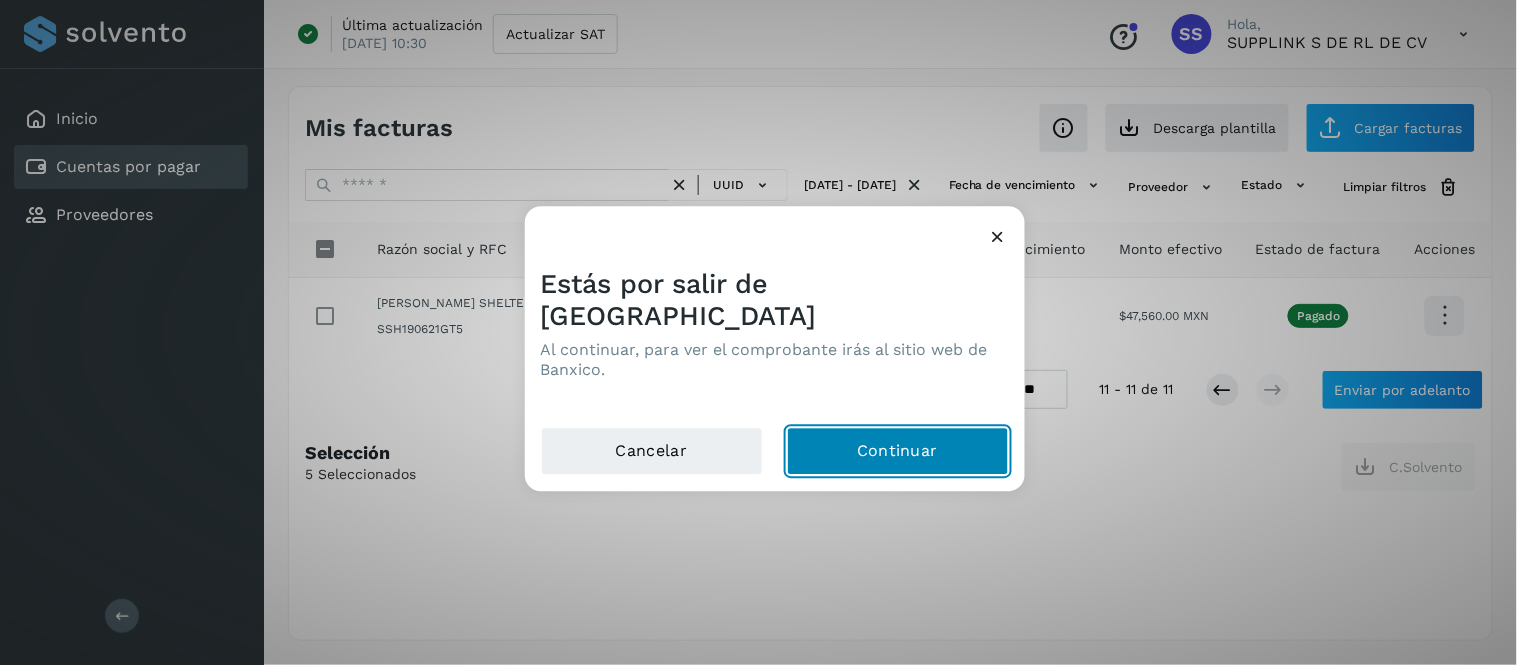 click on "Continuar" 